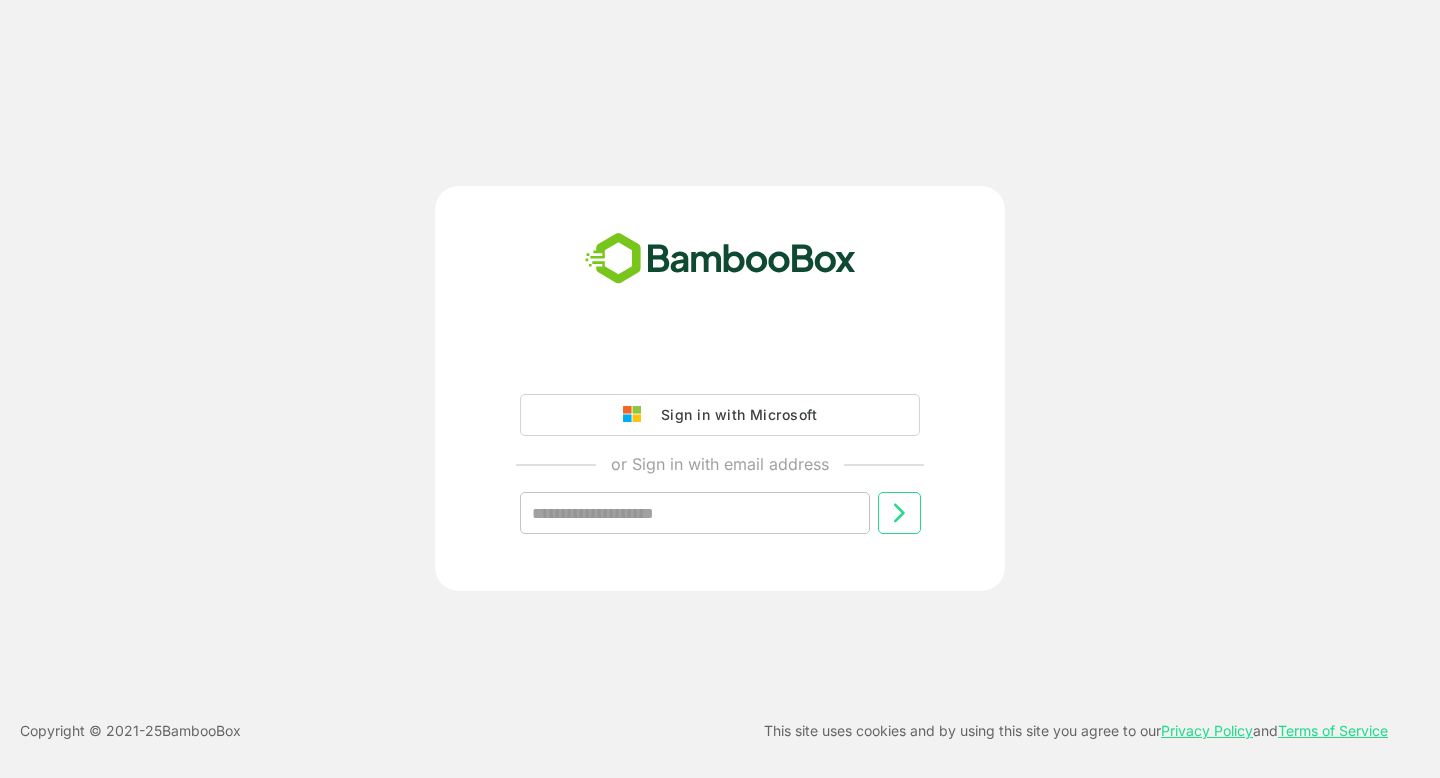 scroll, scrollTop: 0, scrollLeft: 0, axis: both 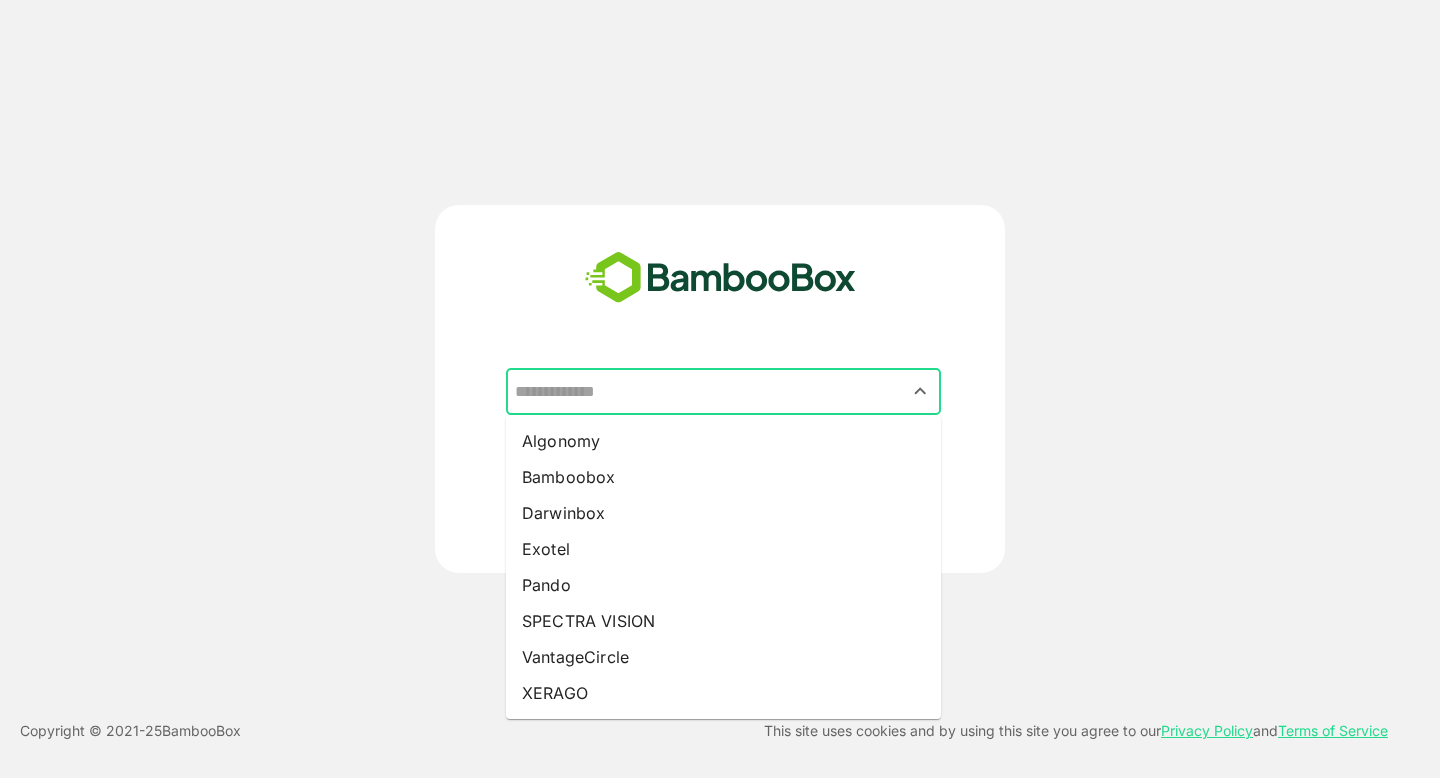 click at bounding box center [723, 392] 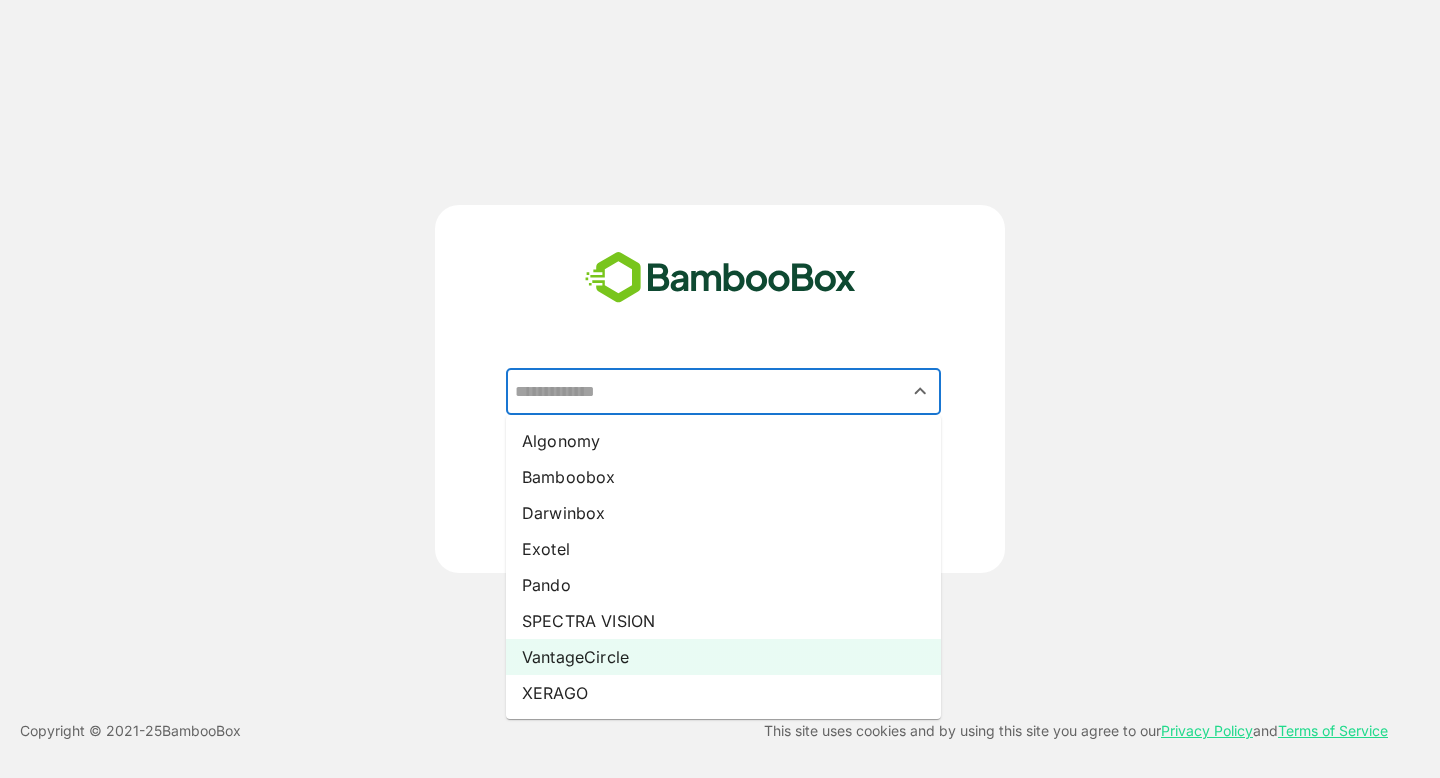 click on "VantageCircle" at bounding box center [723, 657] 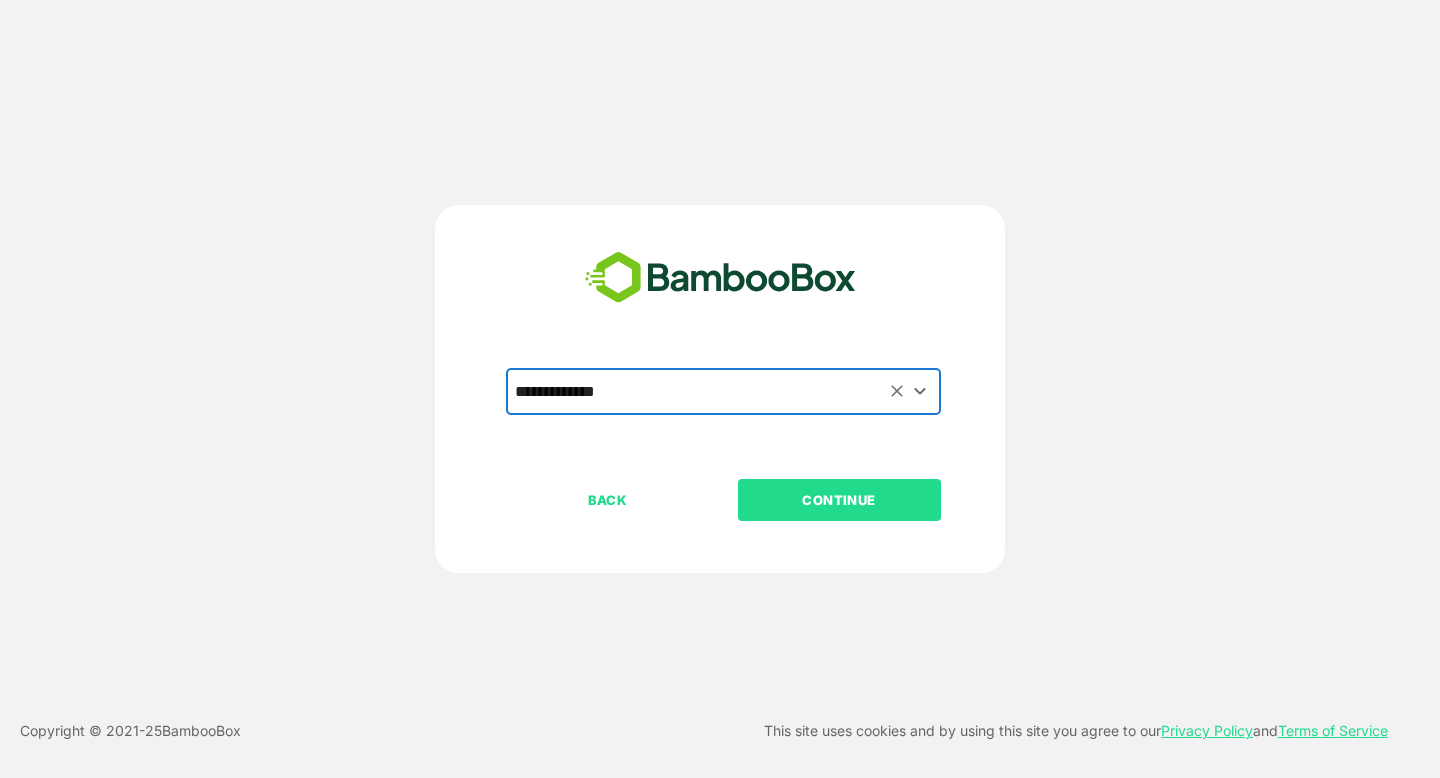 click on "CONTINUE" at bounding box center [839, 500] 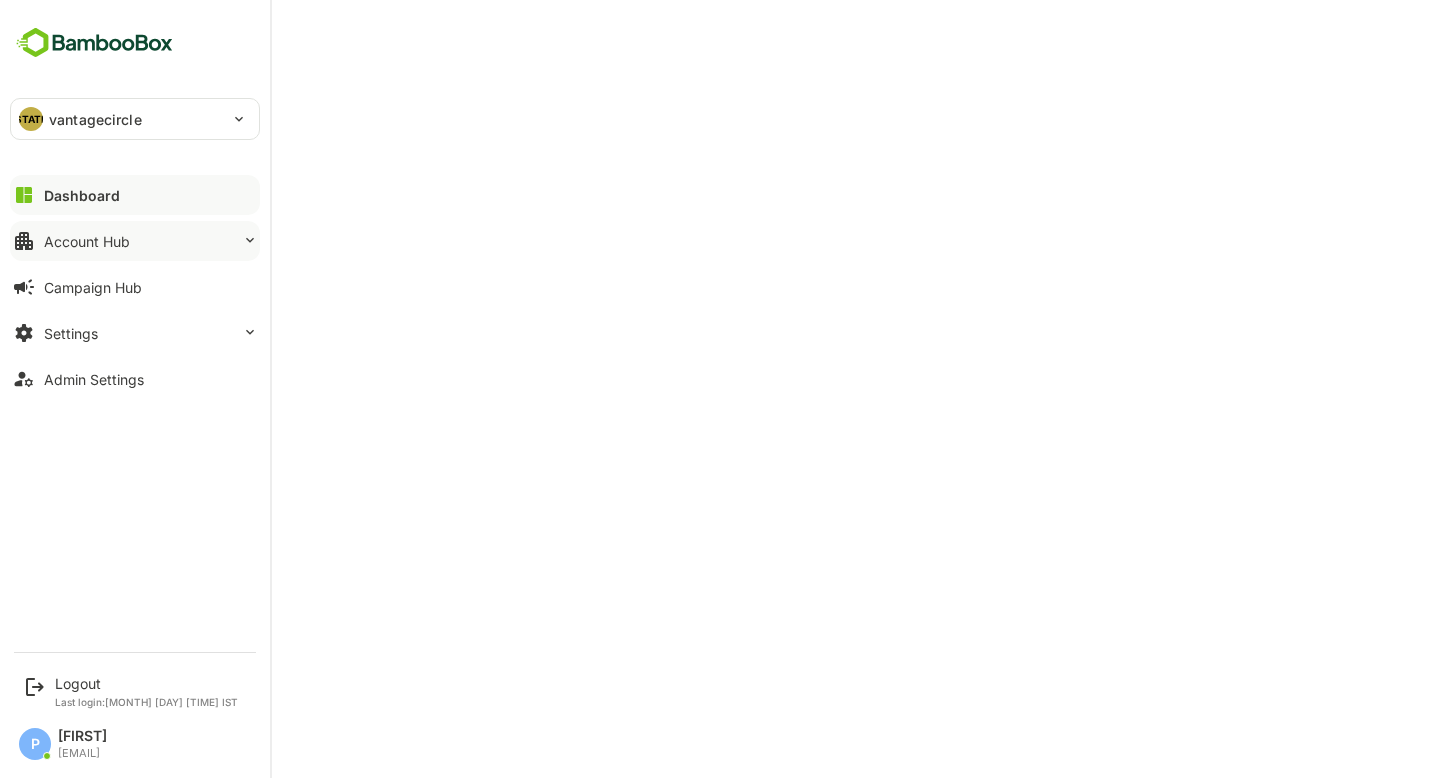 click on "Account Hub" at bounding box center [82, 195] 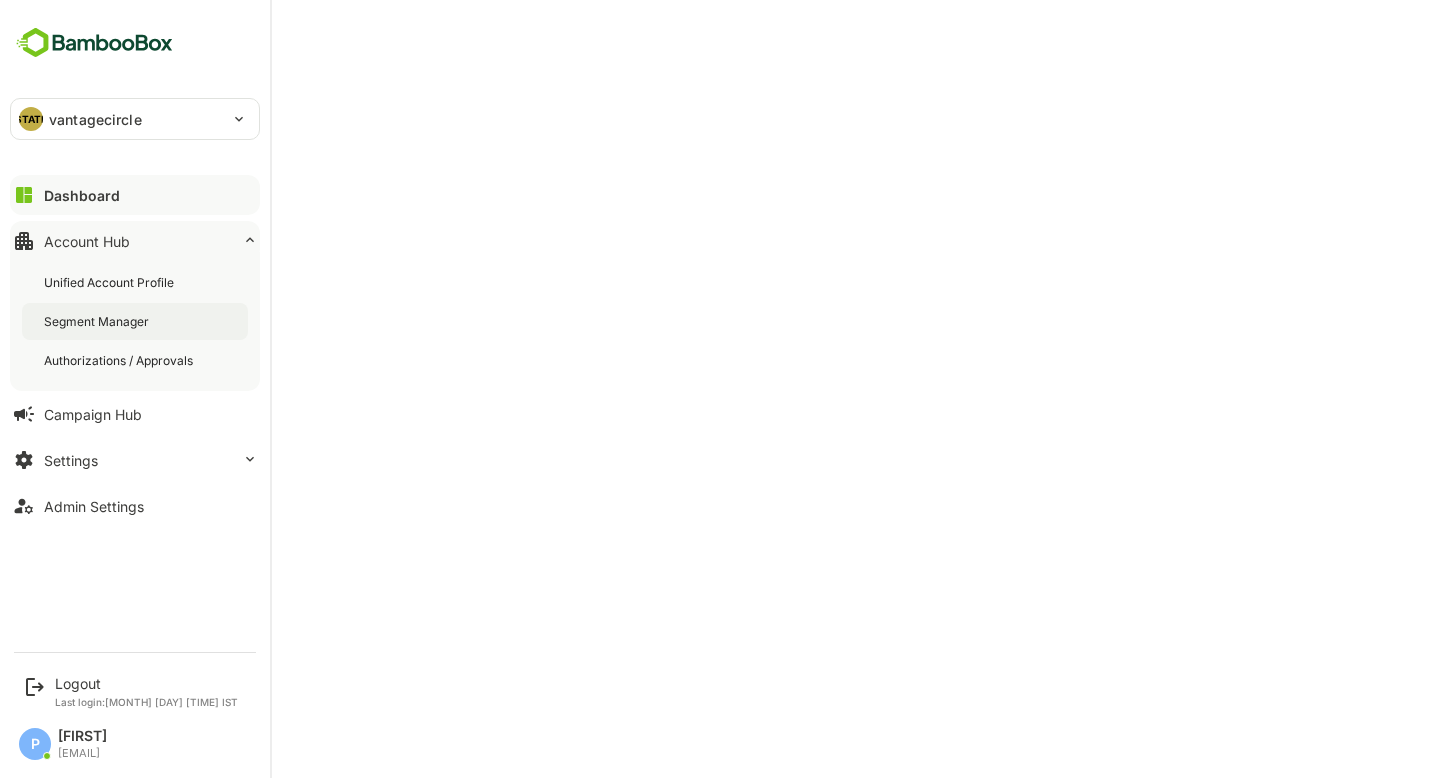 click on "Segment Manager" at bounding box center (111, 282) 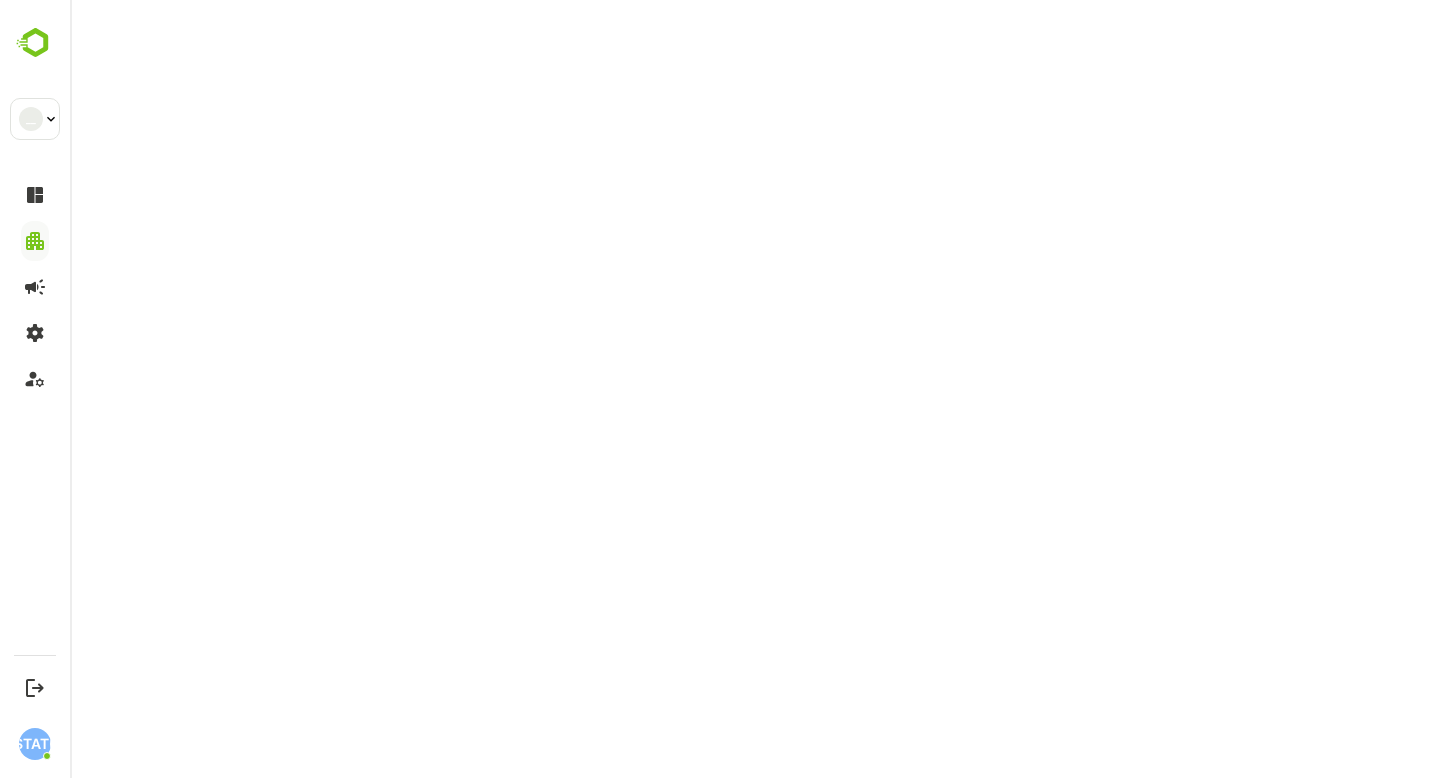 scroll, scrollTop: 0, scrollLeft: 0, axis: both 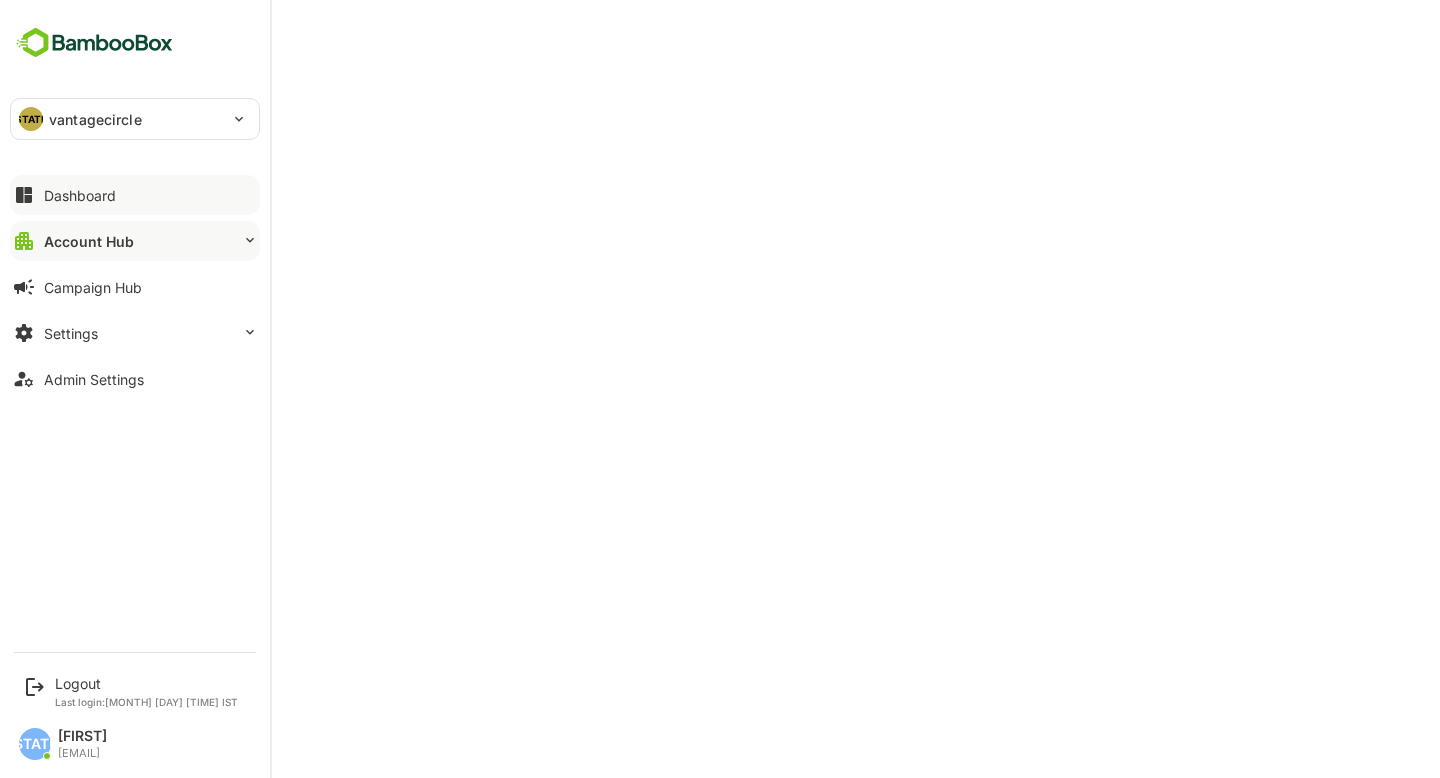 click on "Dashboard" at bounding box center (80, 195) 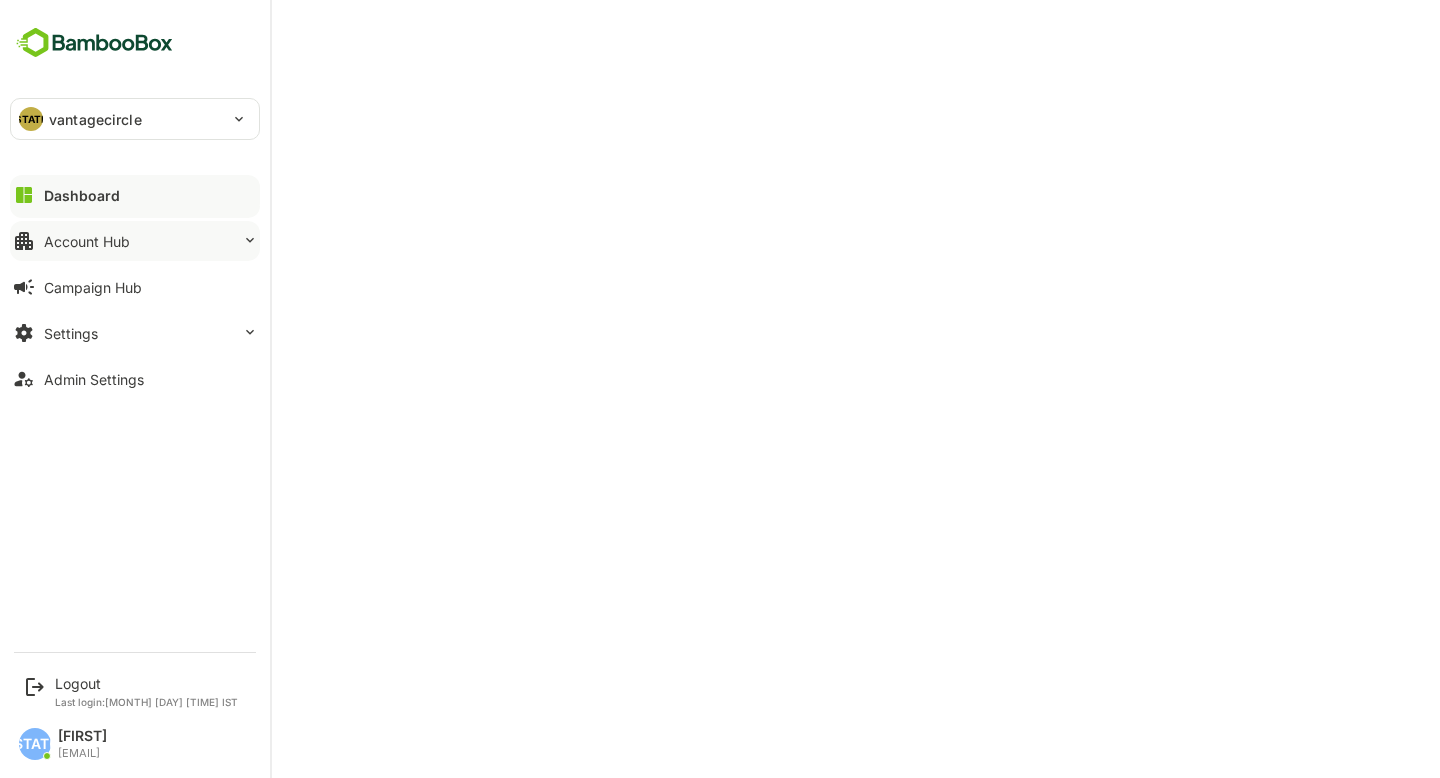 click on "Account Hub" at bounding box center [135, 195] 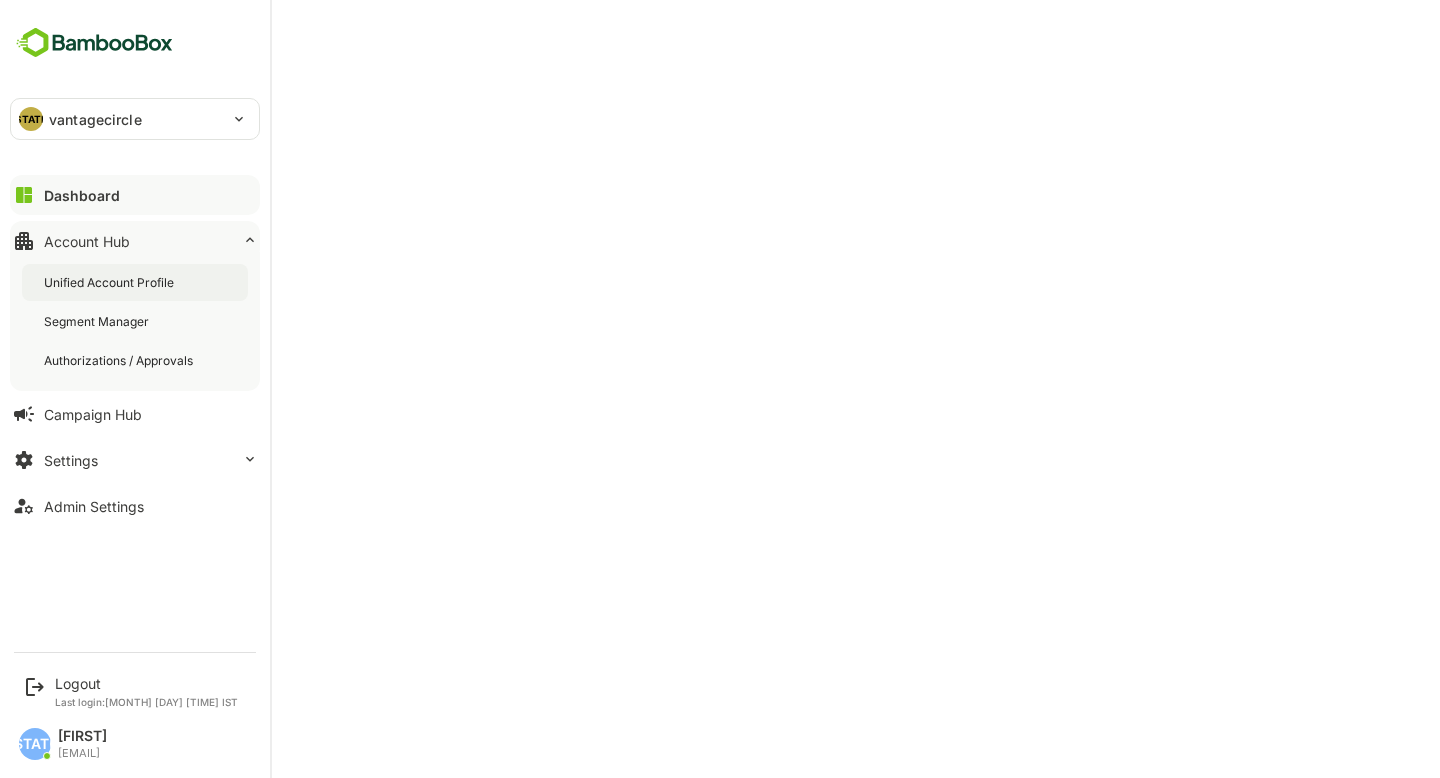 click on "Unified Account Profile" at bounding box center [111, 282] 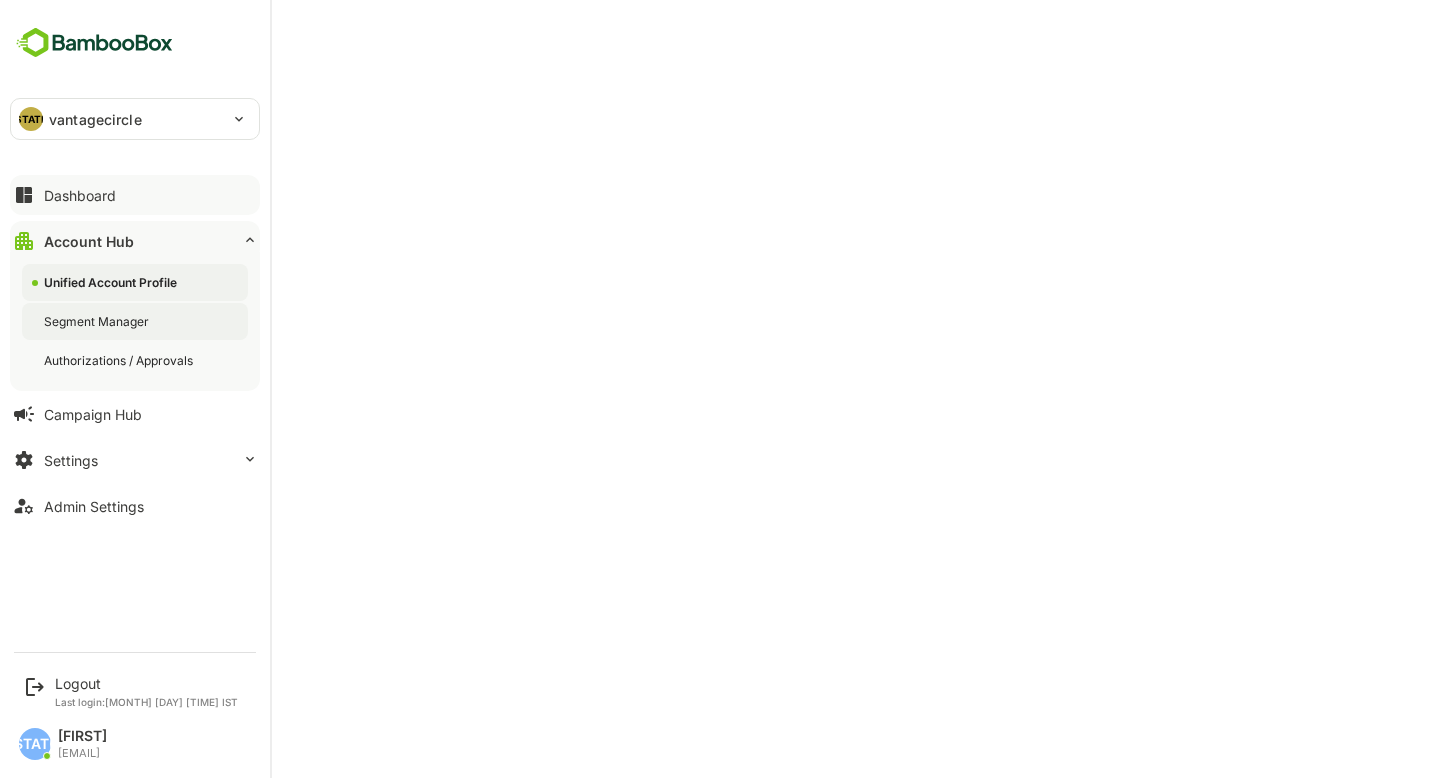 click on "Segment Manager" at bounding box center [112, 282] 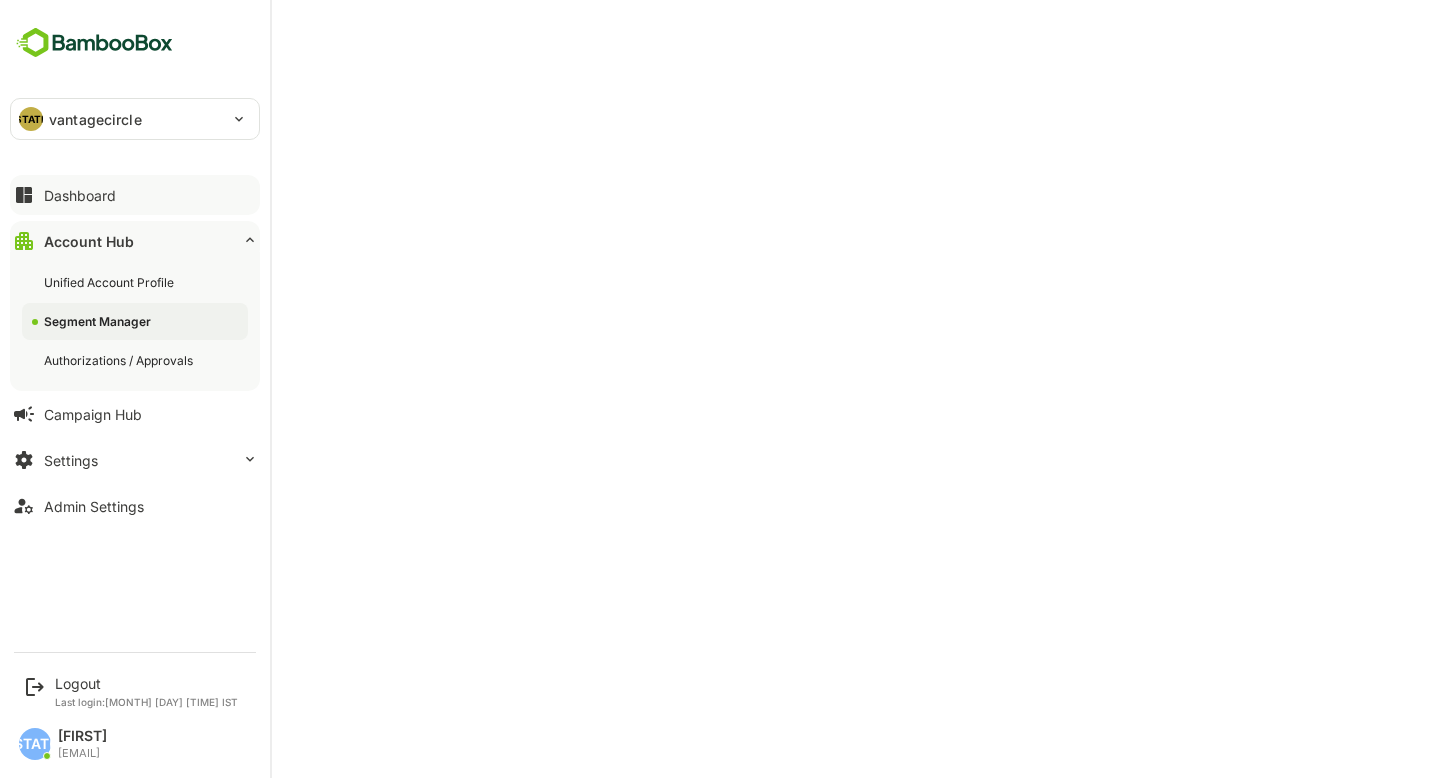 click on "Dashboard" at bounding box center [80, 195] 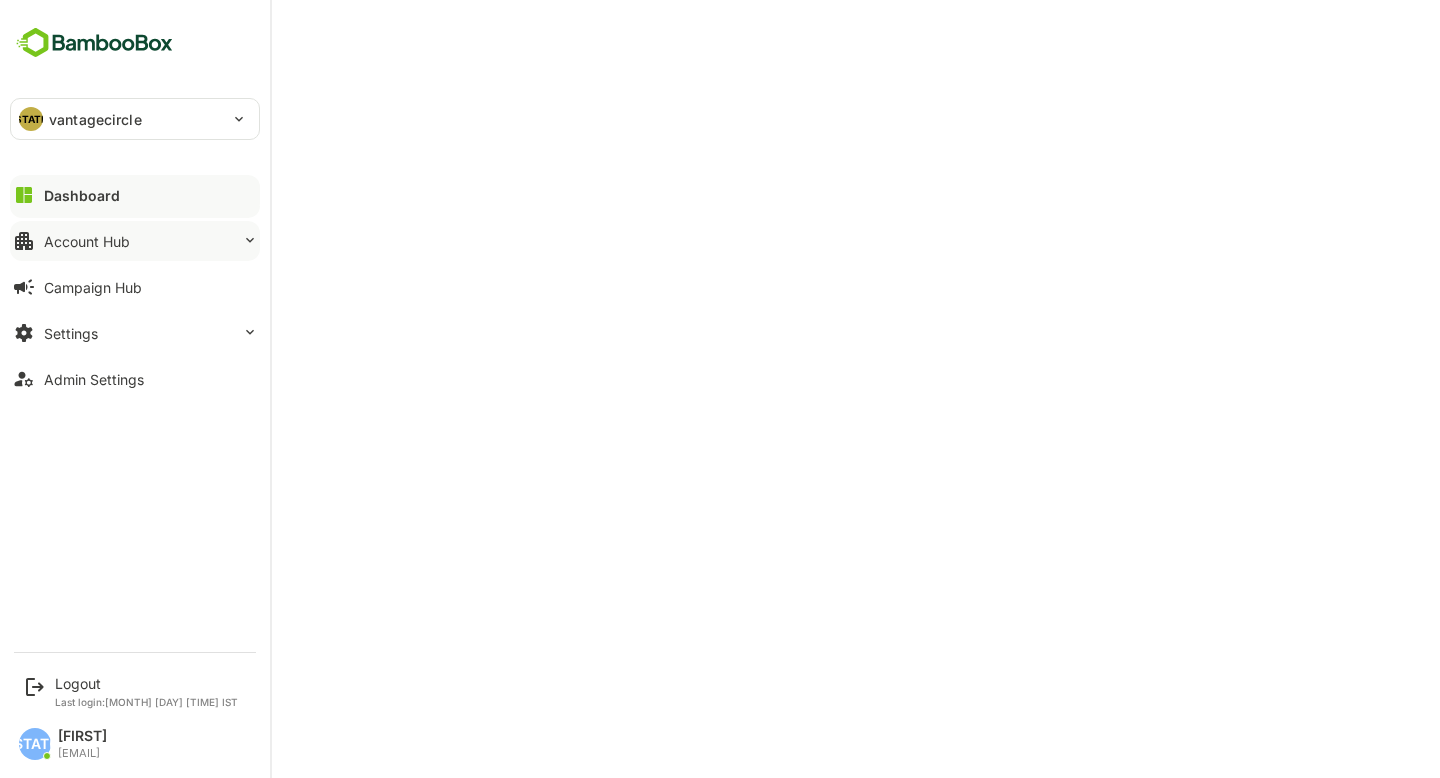click on "Account Hub" at bounding box center (135, 195) 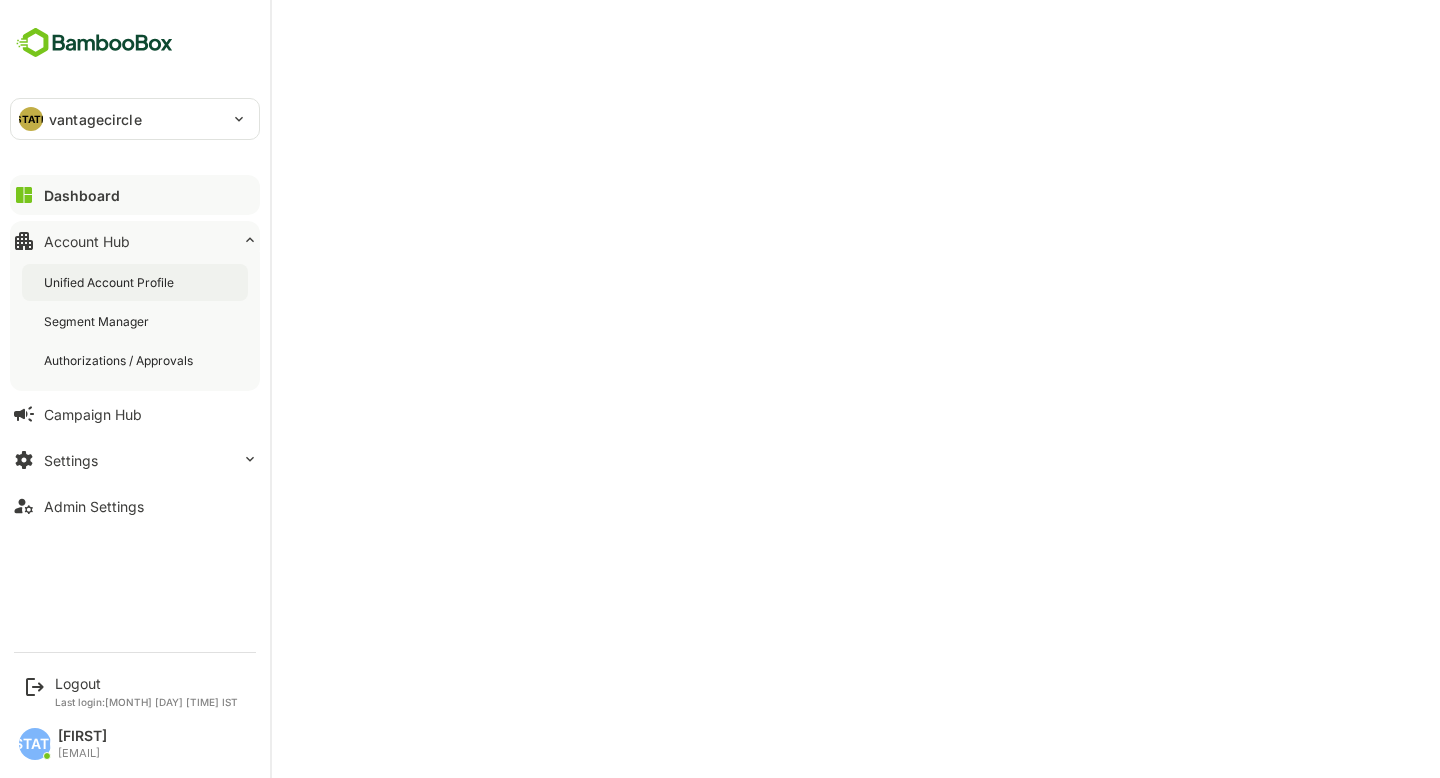 click on "Unified Account Profile" at bounding box center [111, 282] 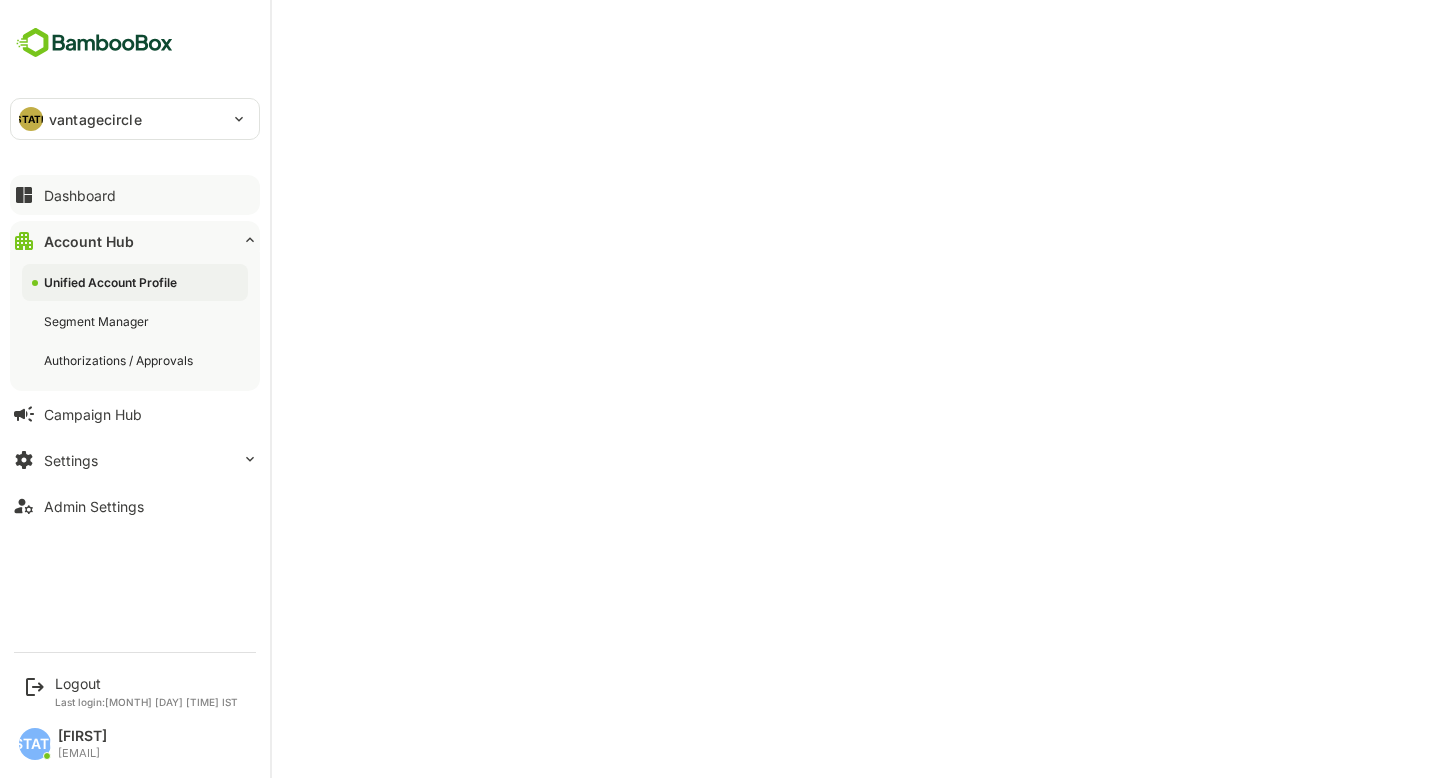 click on "Dashboard" at bounding box center [80, 195] 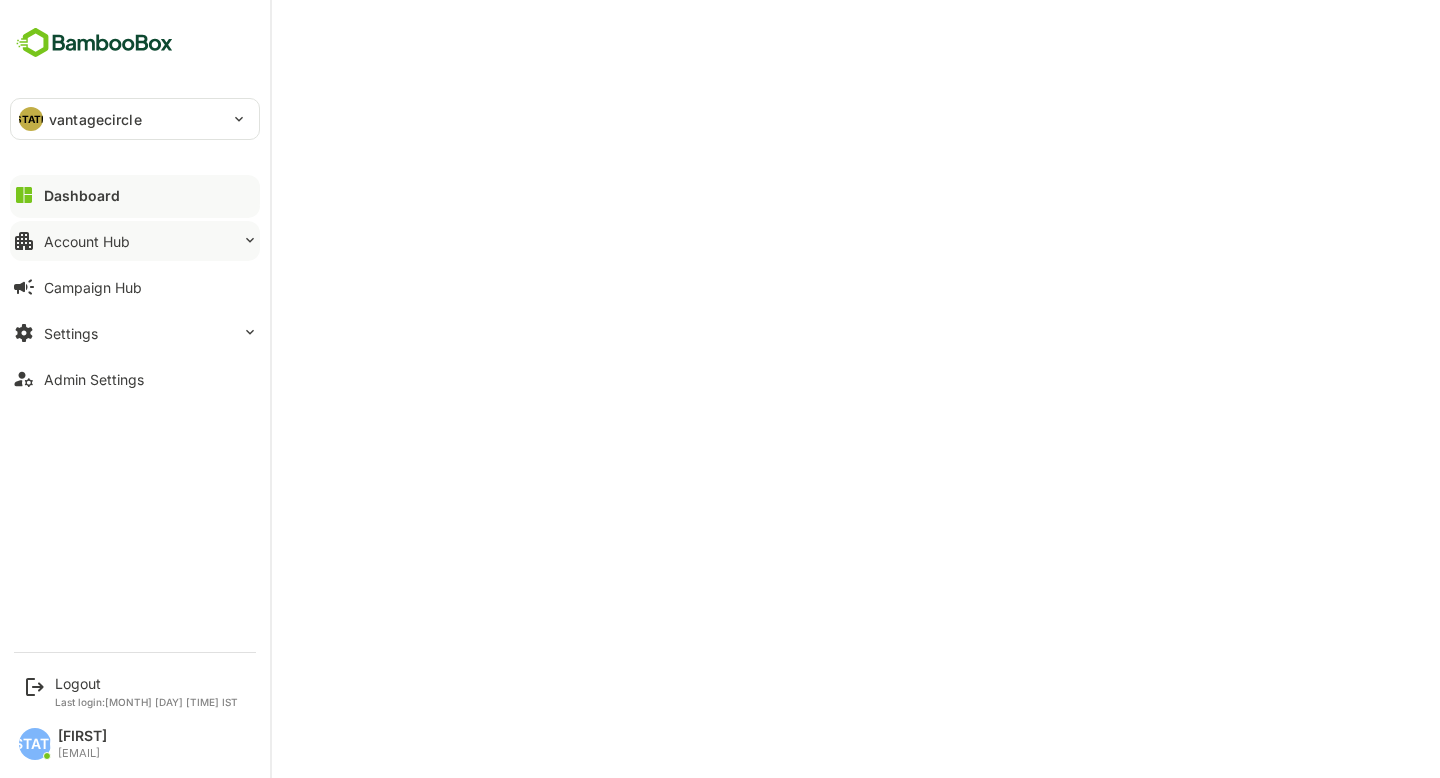 click on "Account Hub" at bounding box center [82, 195] 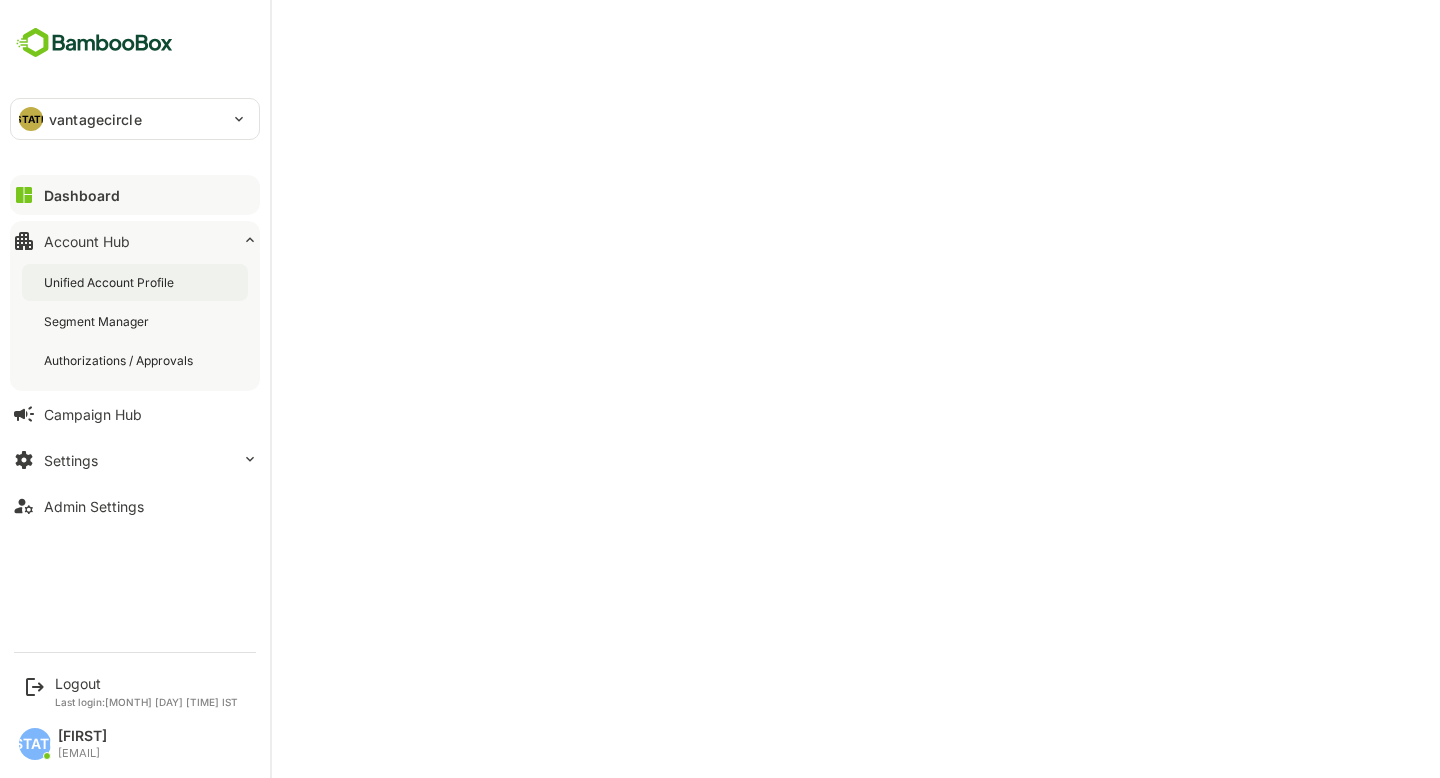 click on "Unified Account Profile" at bounding box center [135, 282] 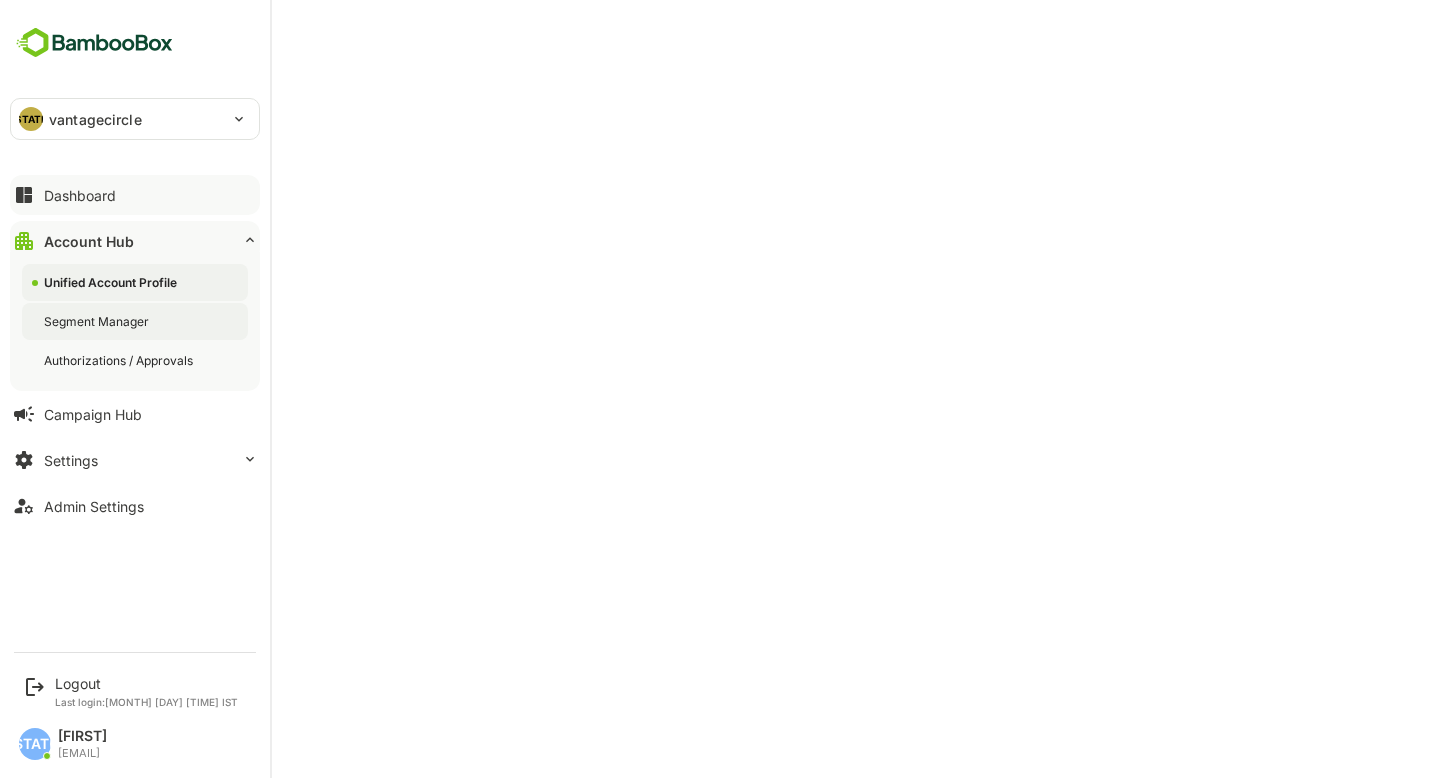click on "Segment Manager" at bounding box center [112, 282] 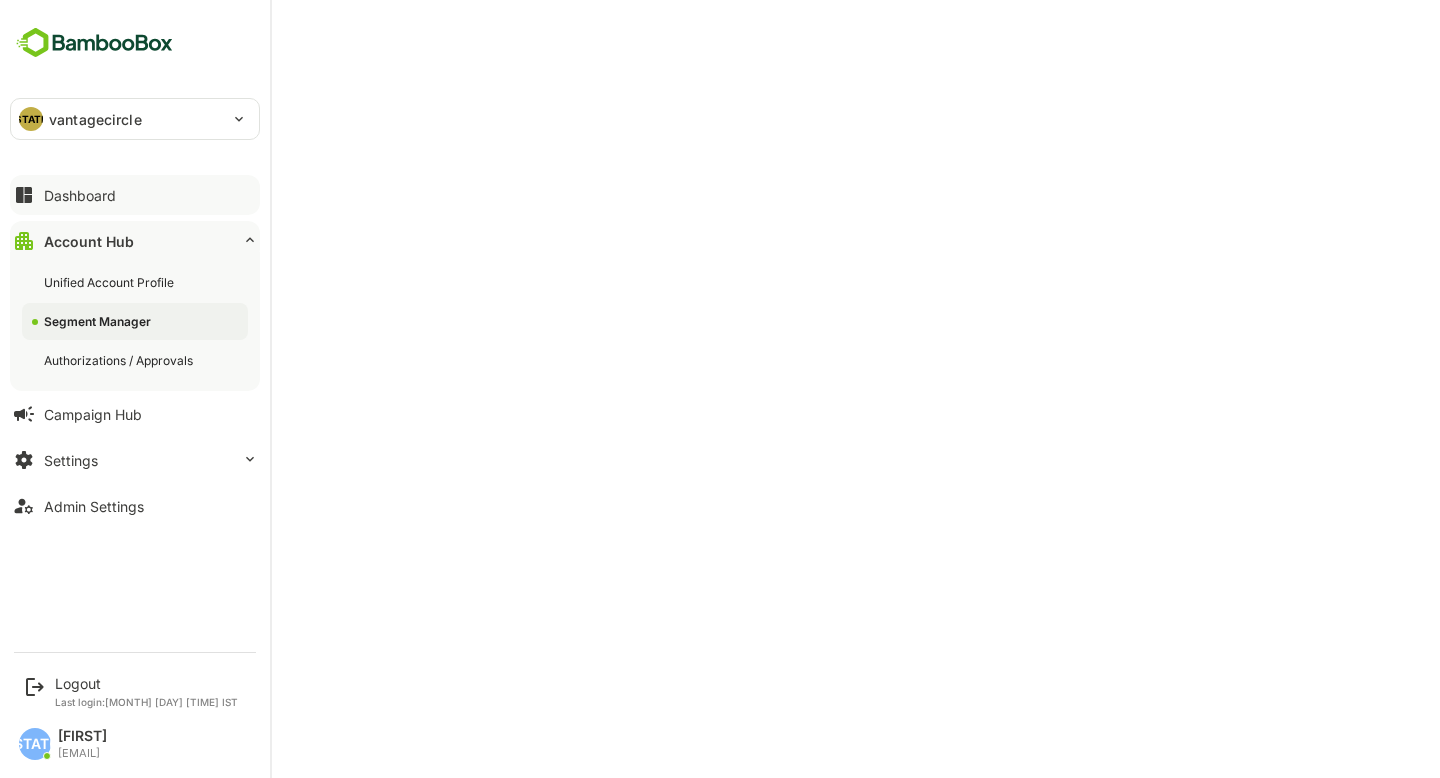click on "Dashboard" at bounding box center [80, 195] 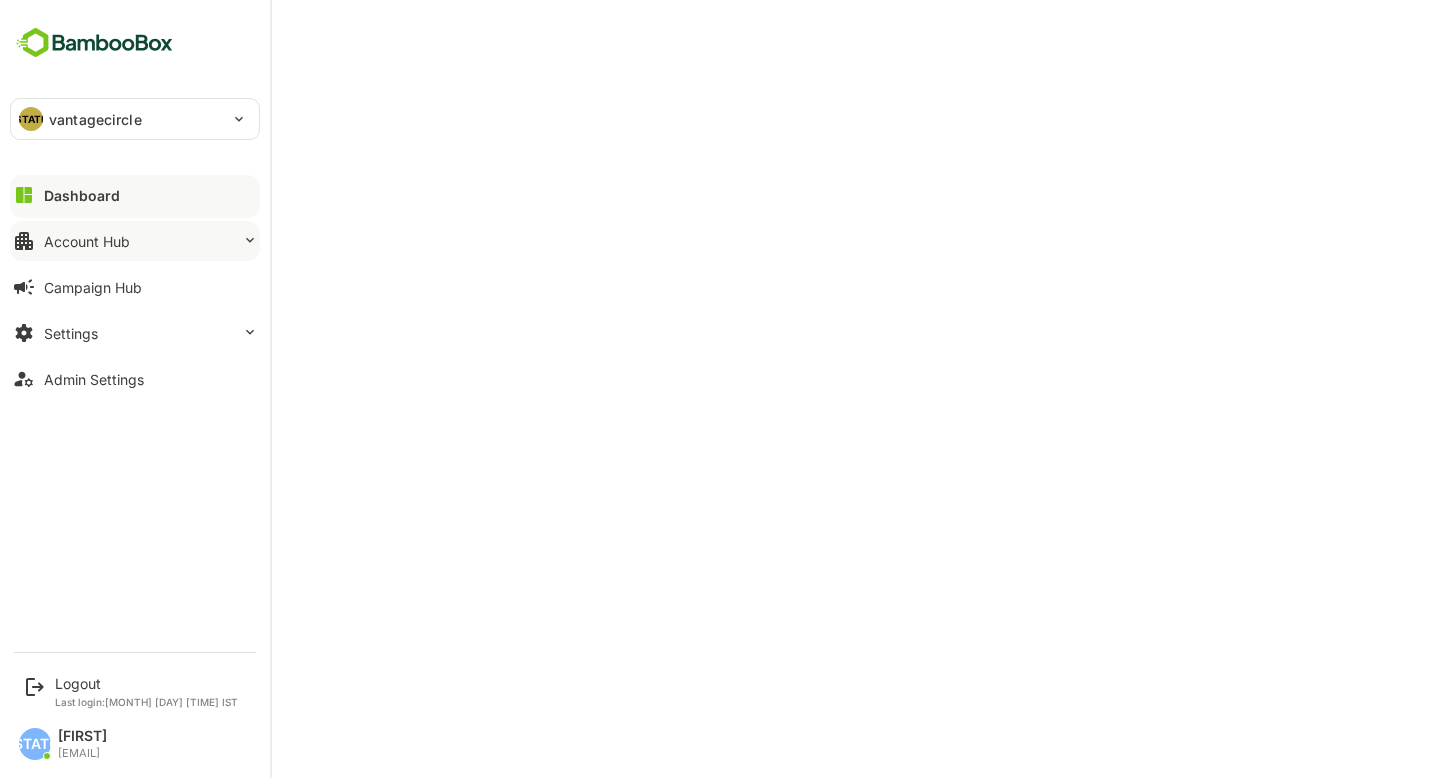 click on "Account Hub" at bounding box center (135, 195) 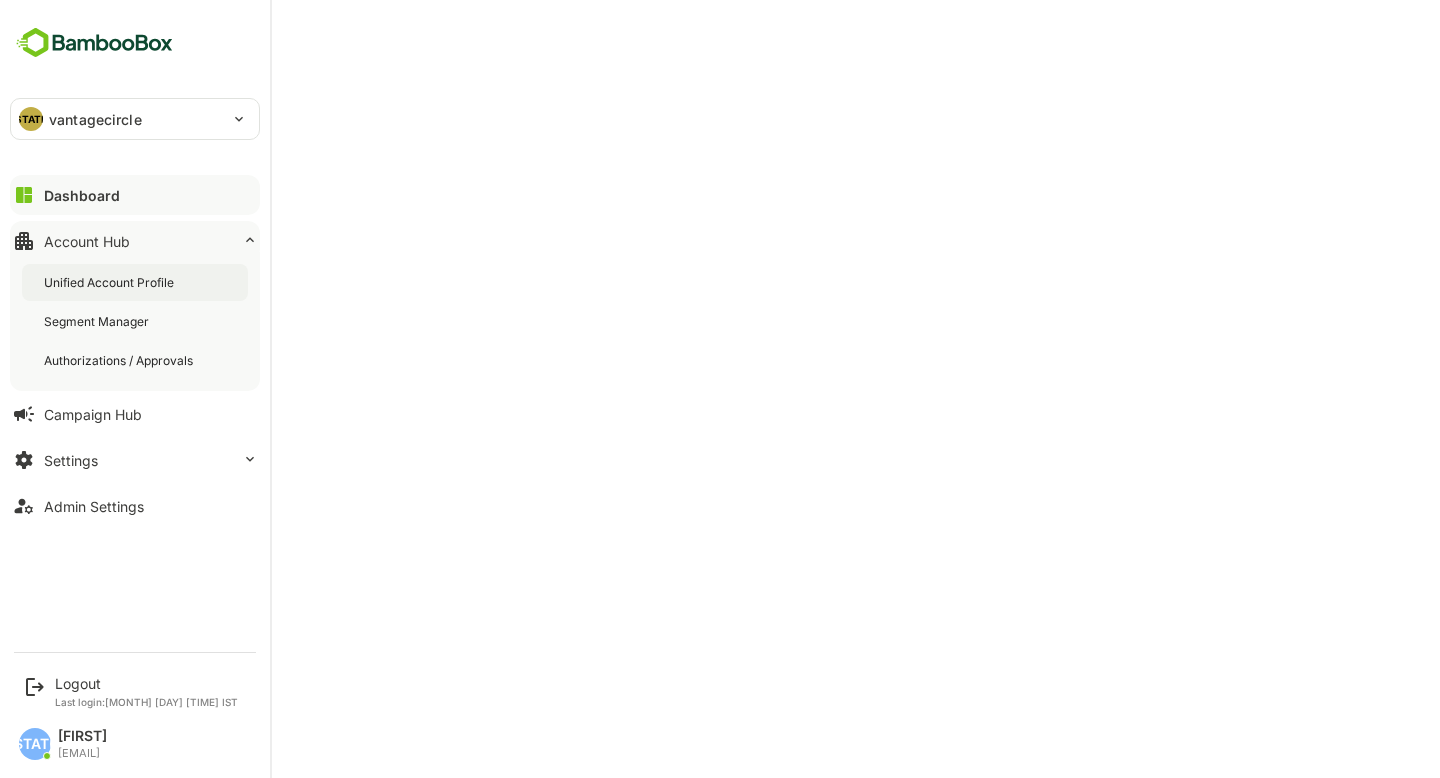 click on "Unified Account Profile" at bounding box center (111, 282) 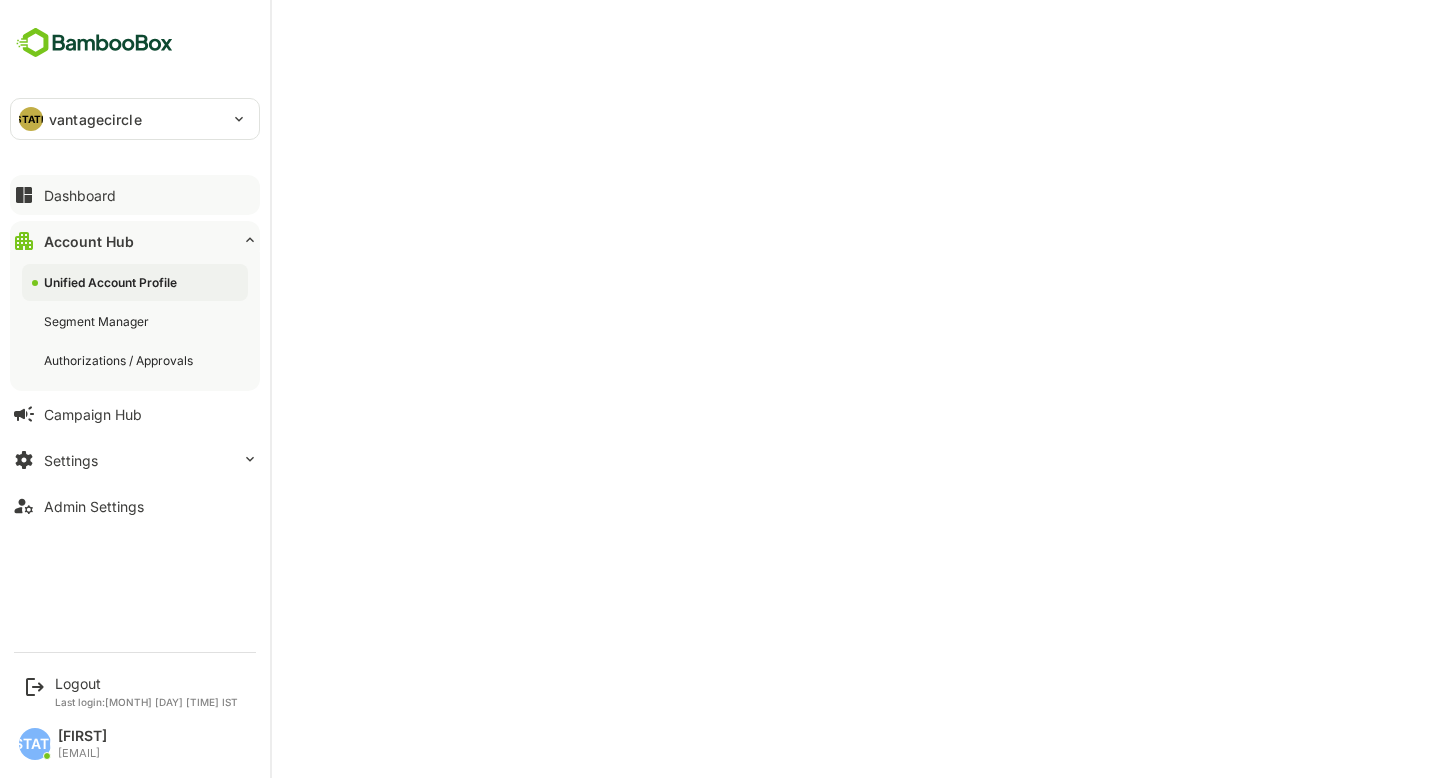 click on "Unified Account Profile" at bounding box center [112, 282] 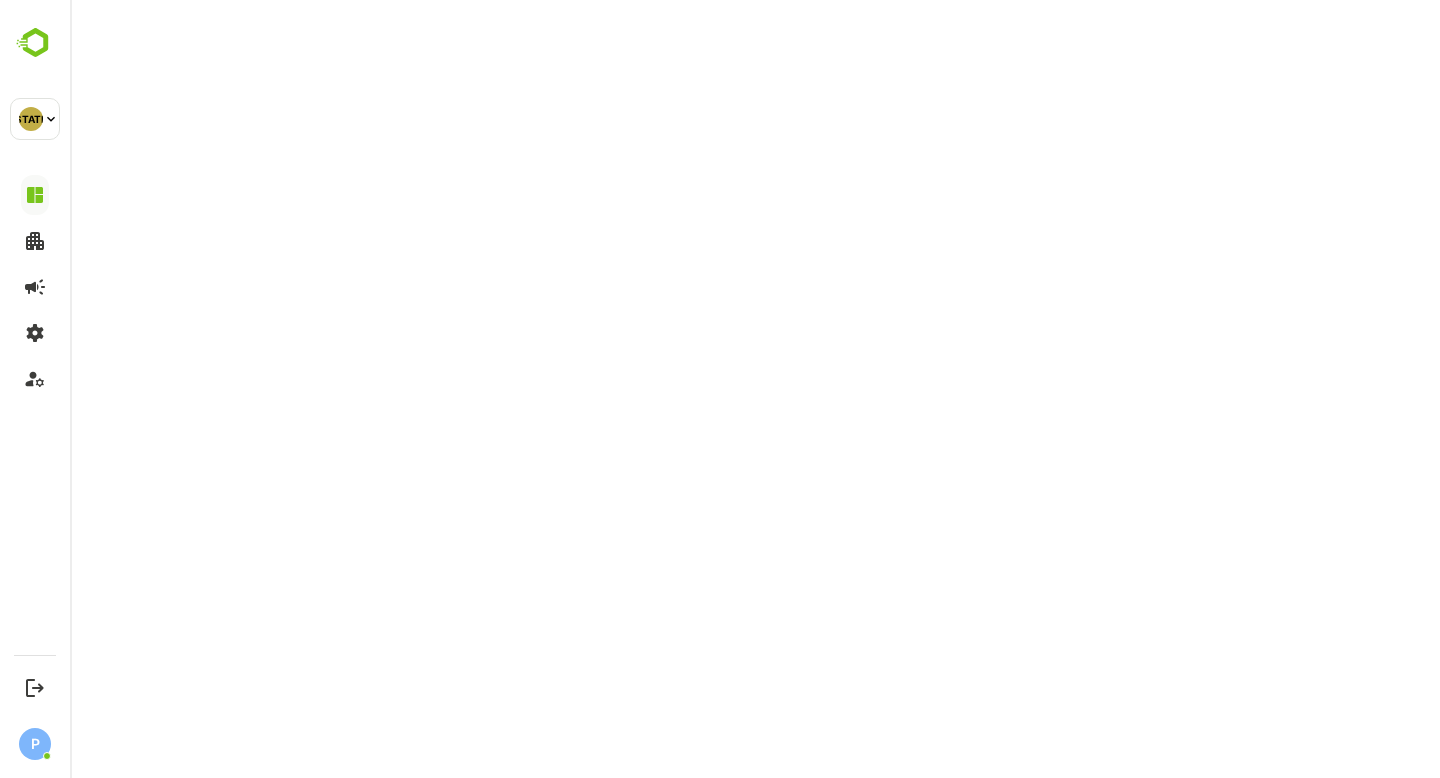 scroll, scrollTop: 0, scrollLeft: 0, axis: both 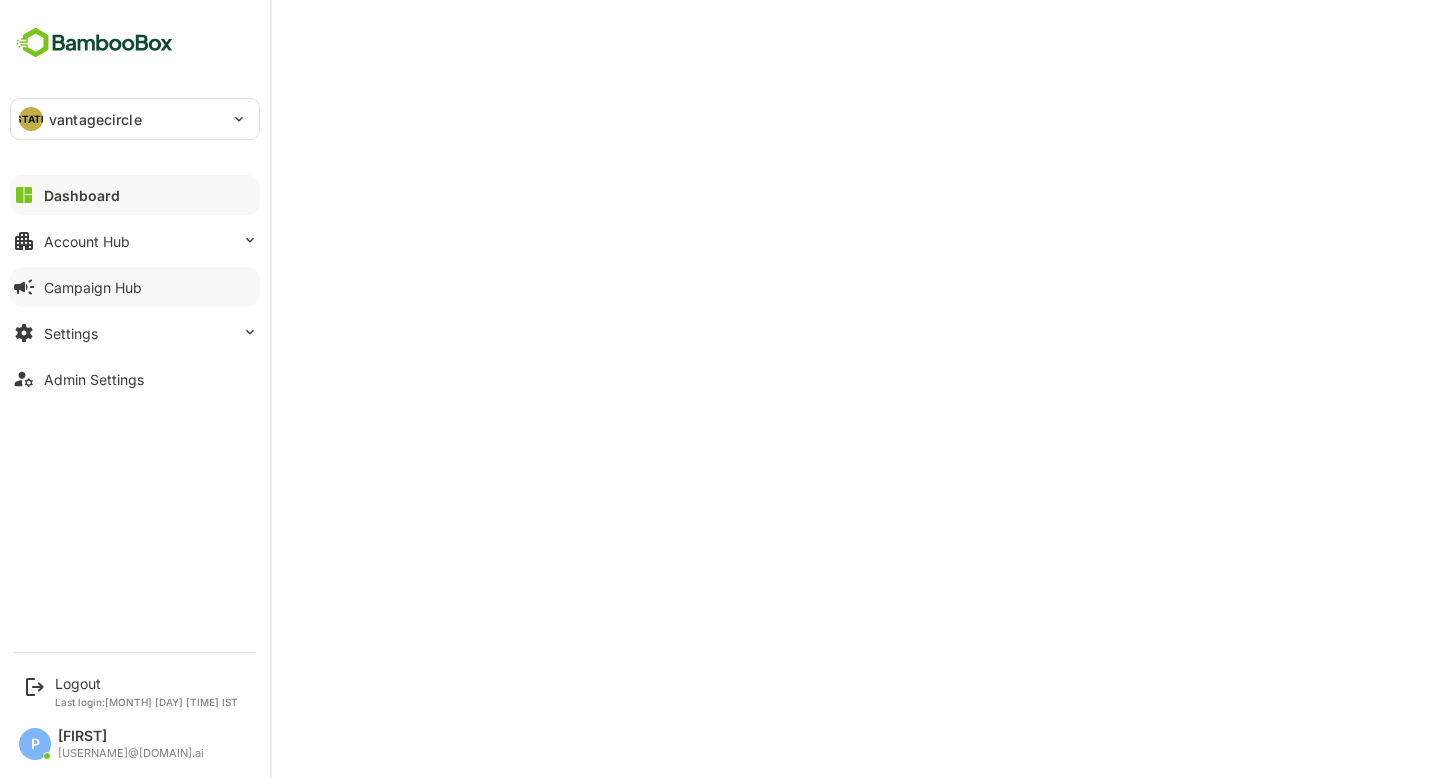 click on "Campaign Hub" at bounding box center (135, 195) 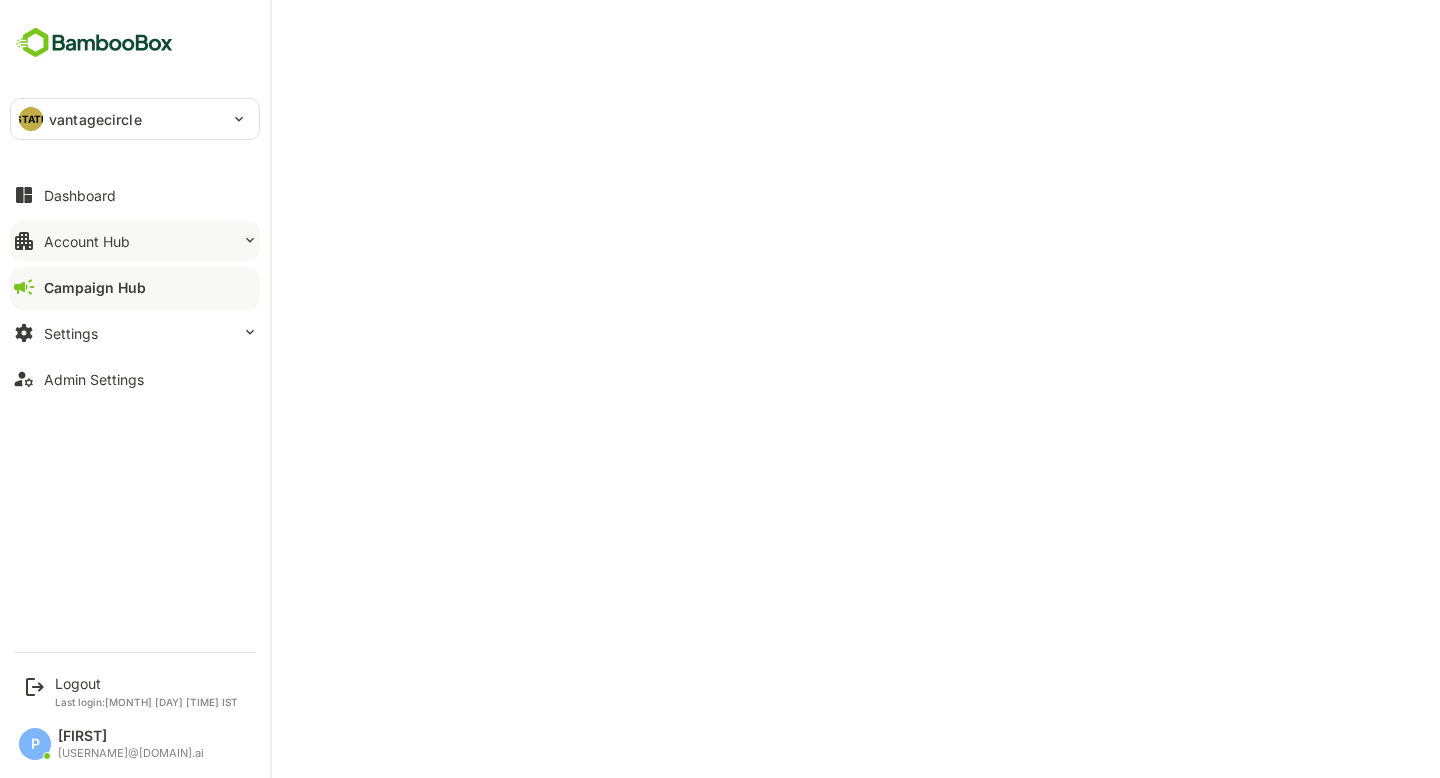 click on "Account Hub" at bounding box center [80, 195] 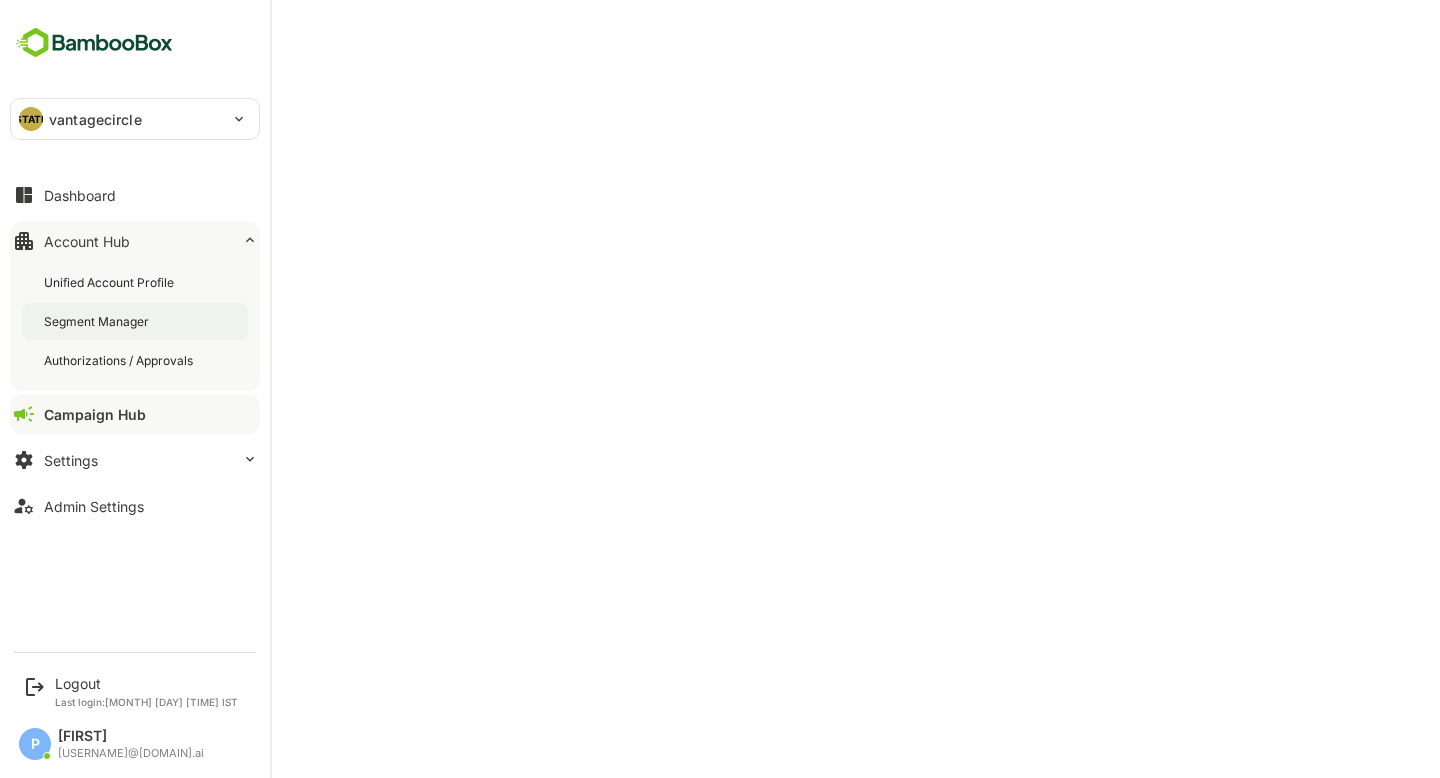 click on "Segment Manager" at bounding box center (111, 282) 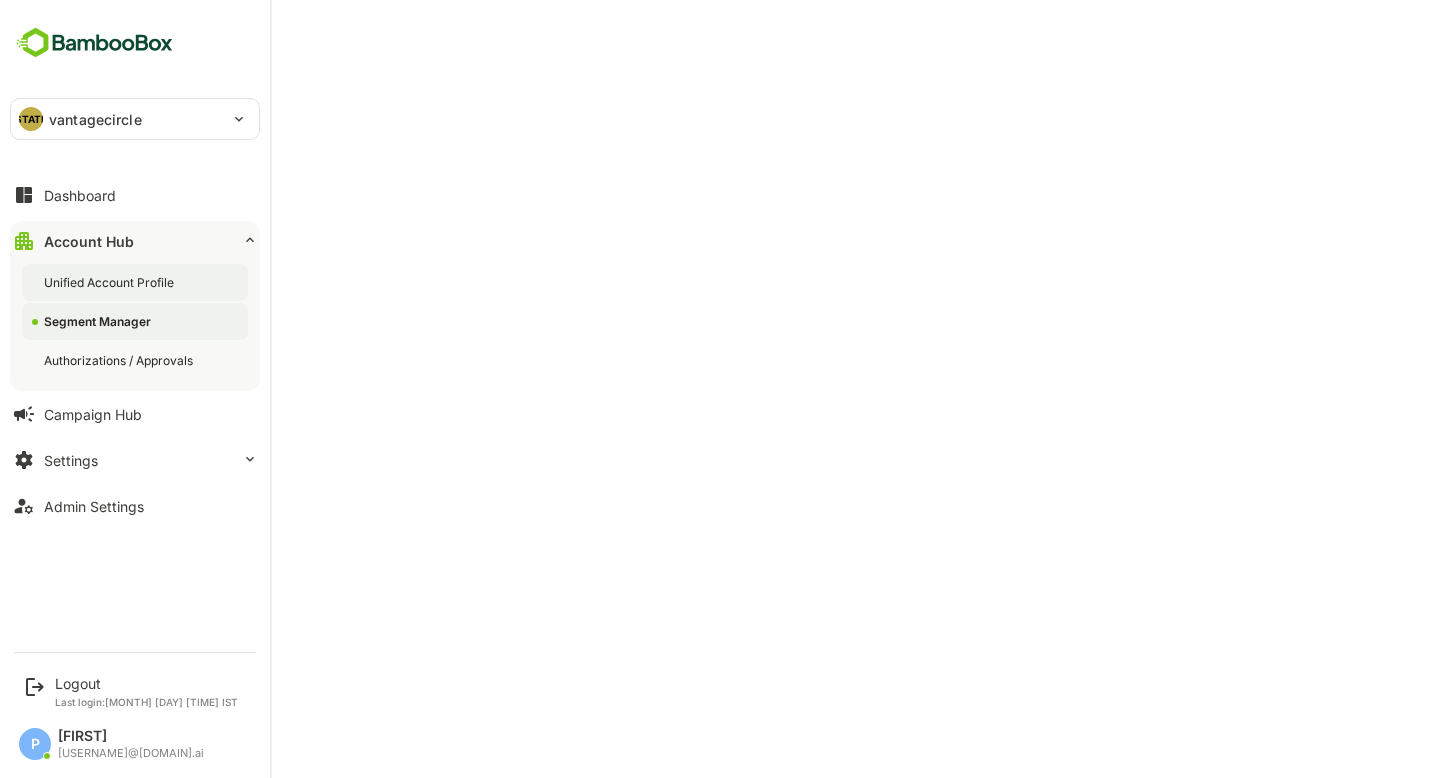 click on "Unified Account Profile" at bounding box center (135, 282) 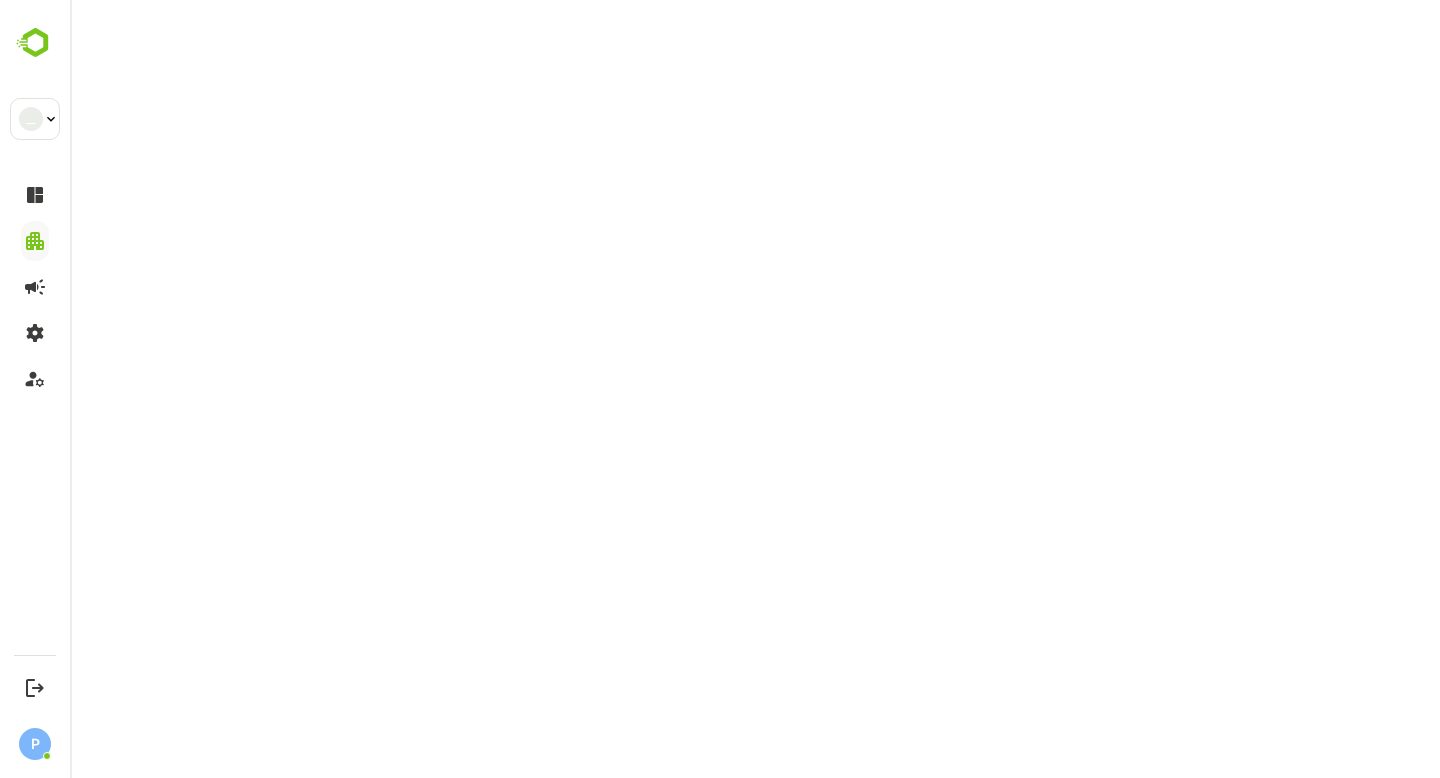 scroll, scrollTop: 0, scrollLeft: 0, axis: both 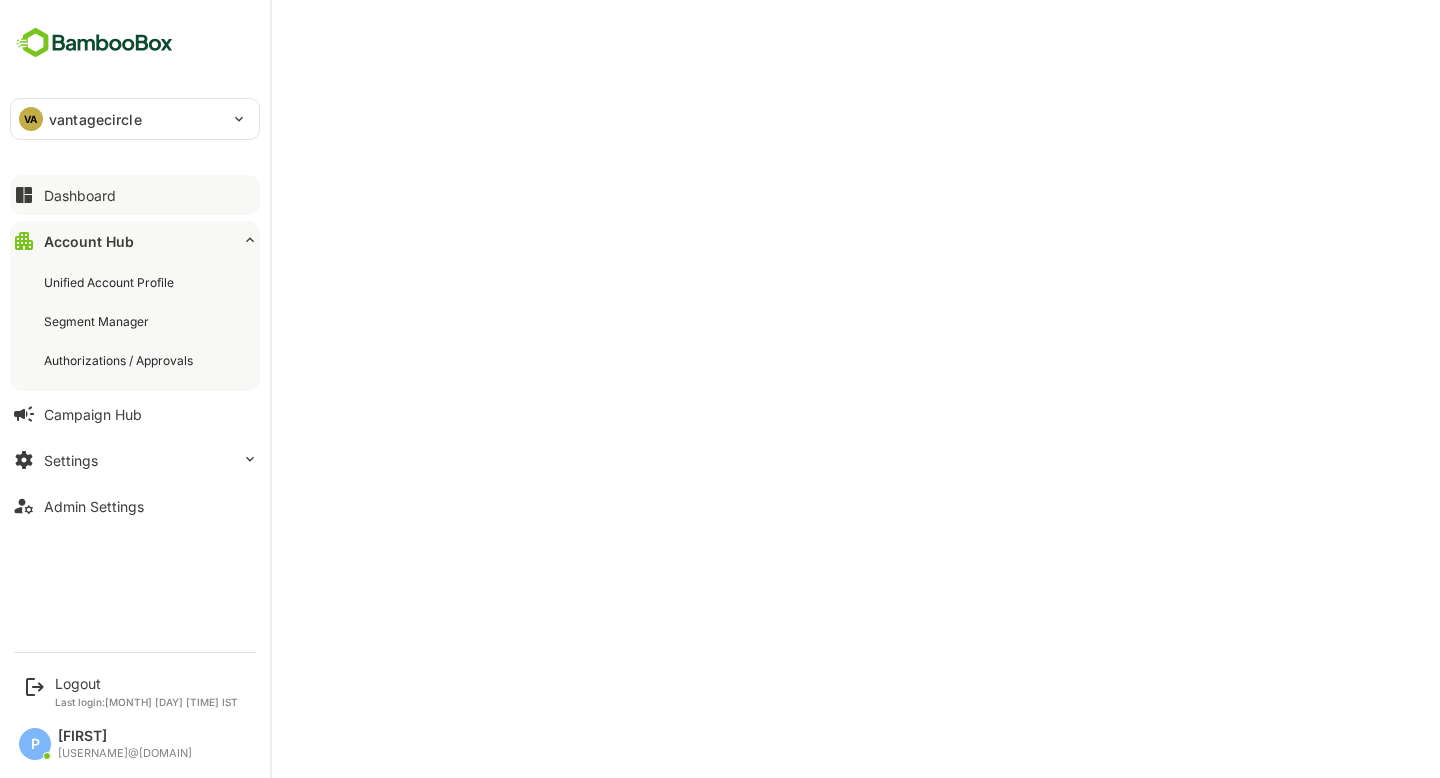 click on "Dashboard" at bounding box center [80, 195] 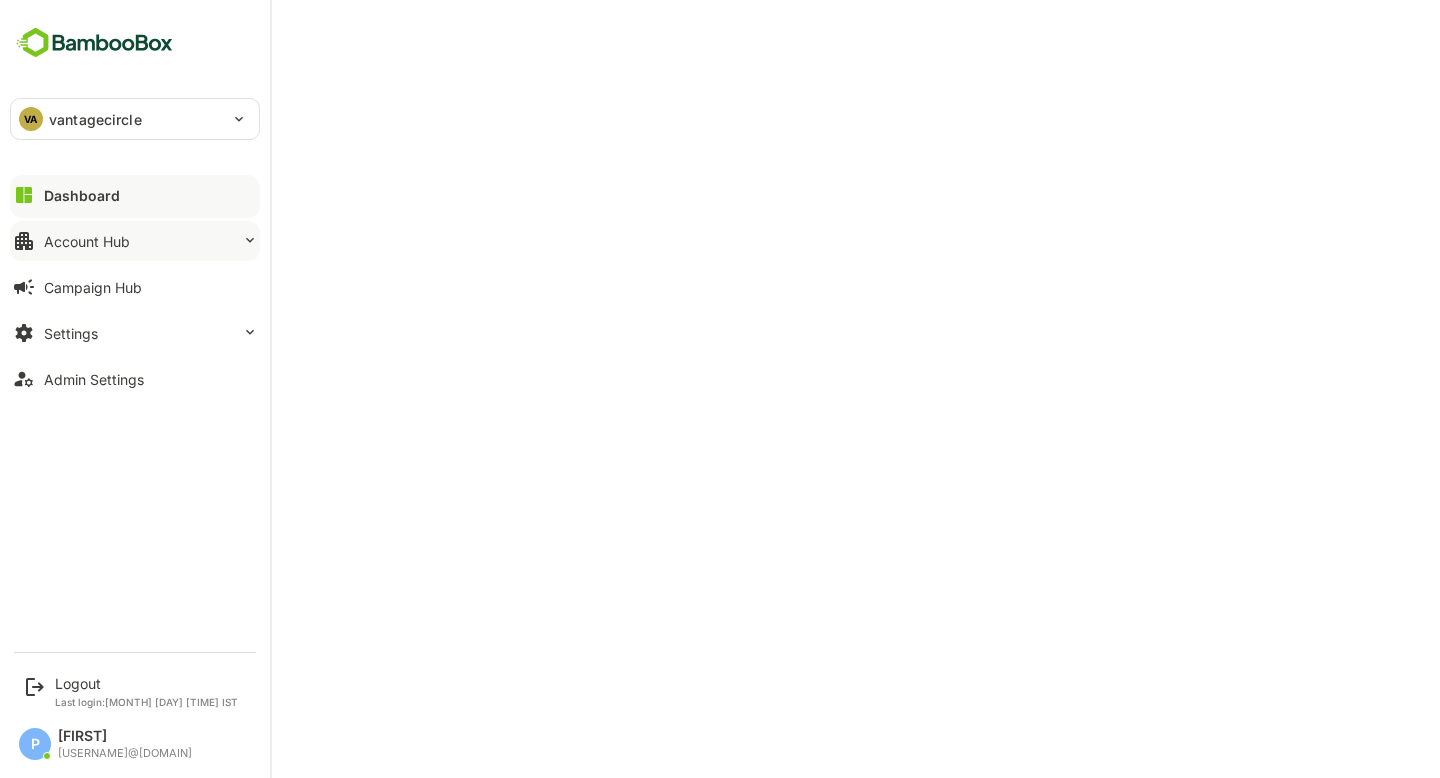 click on "Account Hub" at bounding box center (135, 195) 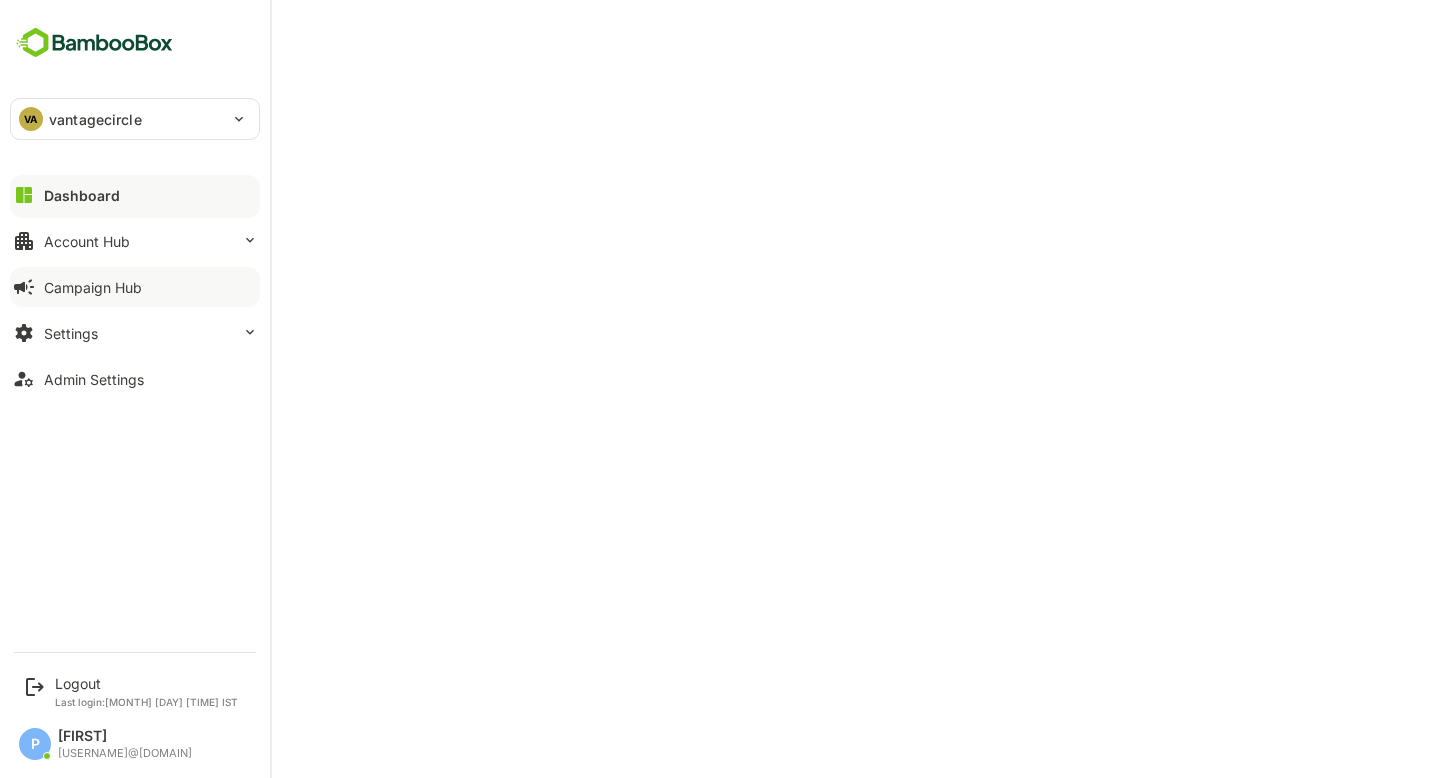 click on "Campaign Hub" at bounding box center [135, 195] 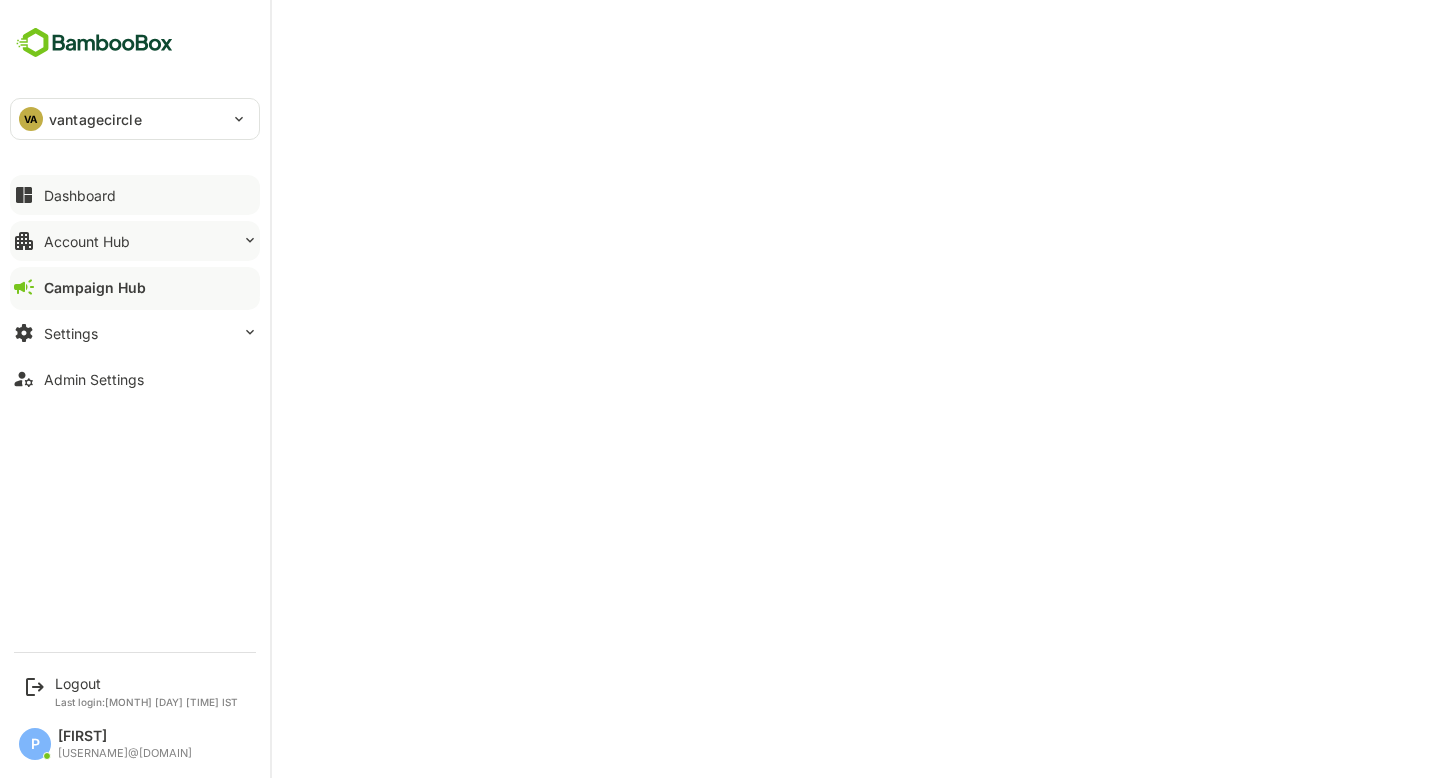 click on "Account Hub" at bounding box center (135, 195) 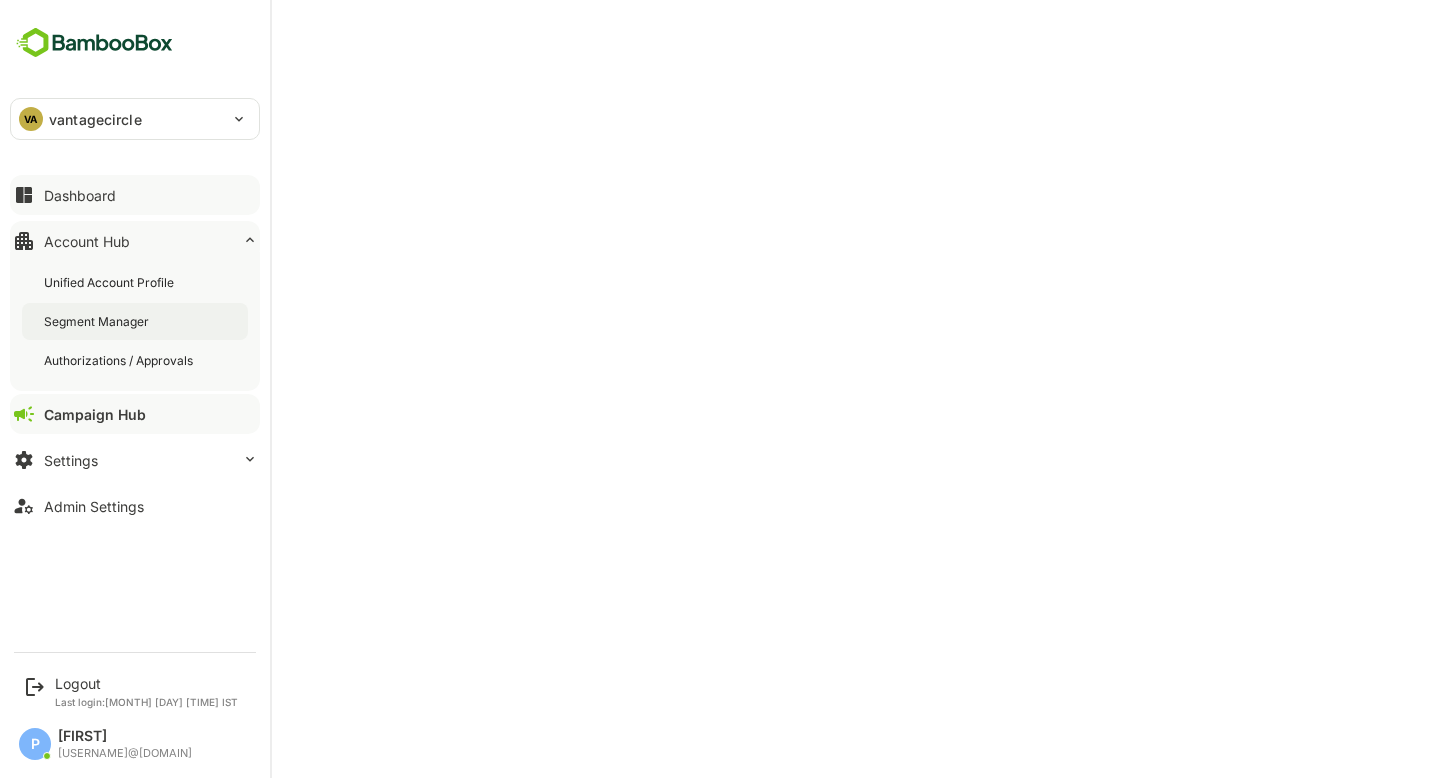 click on "Segment Manager" at bounding box center (111, 282) 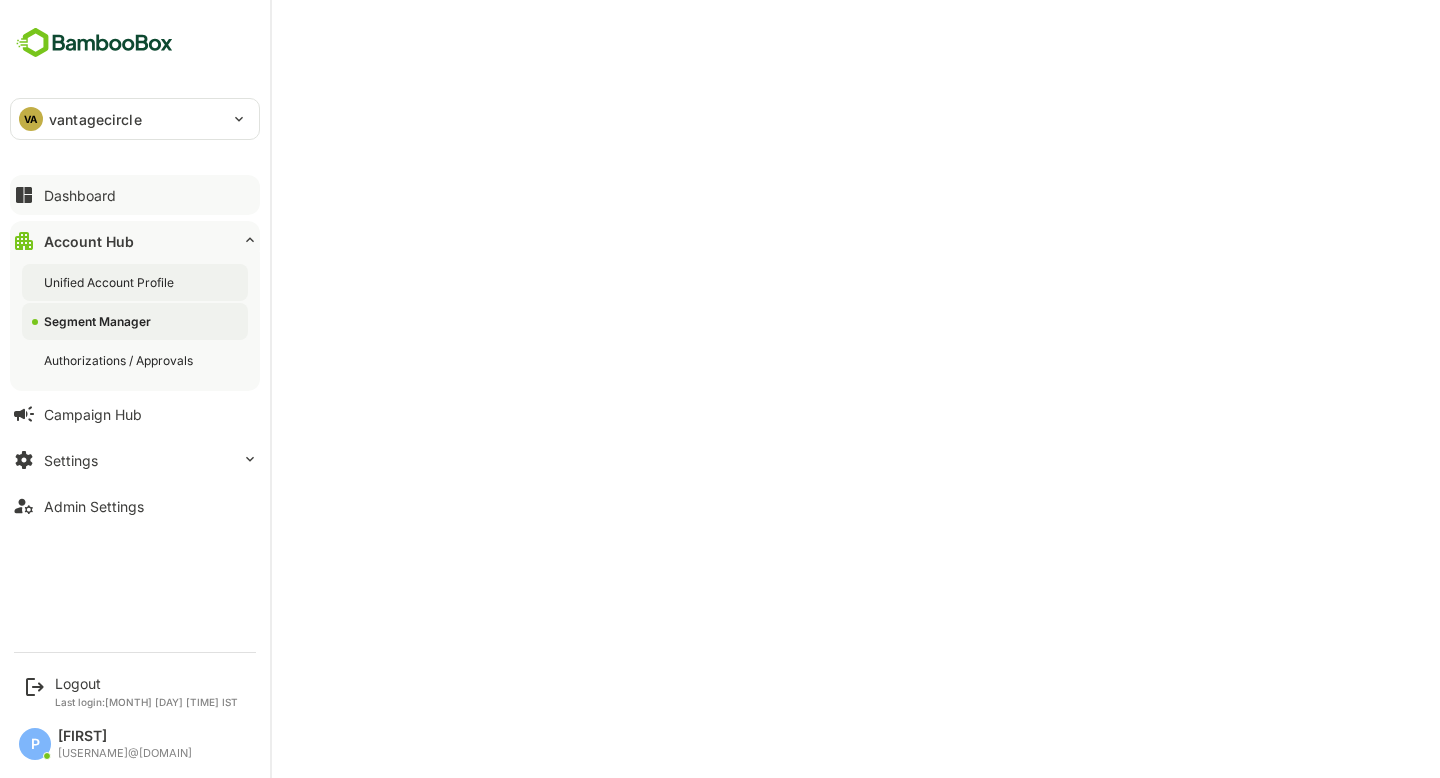 click on "Unified Account Profile" at bounding box center [111, 282] 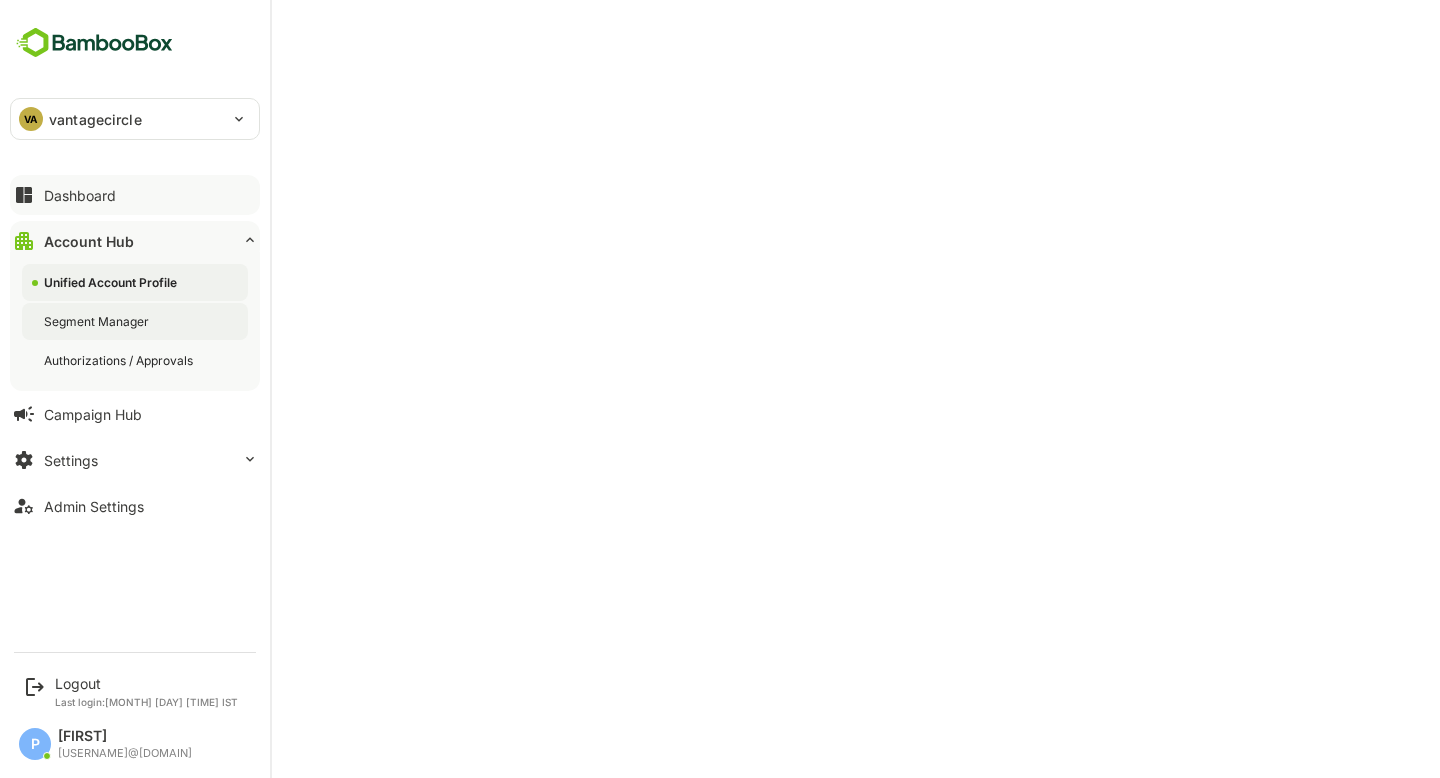 click on "Segment Manager" at bounding box center (112, 282) 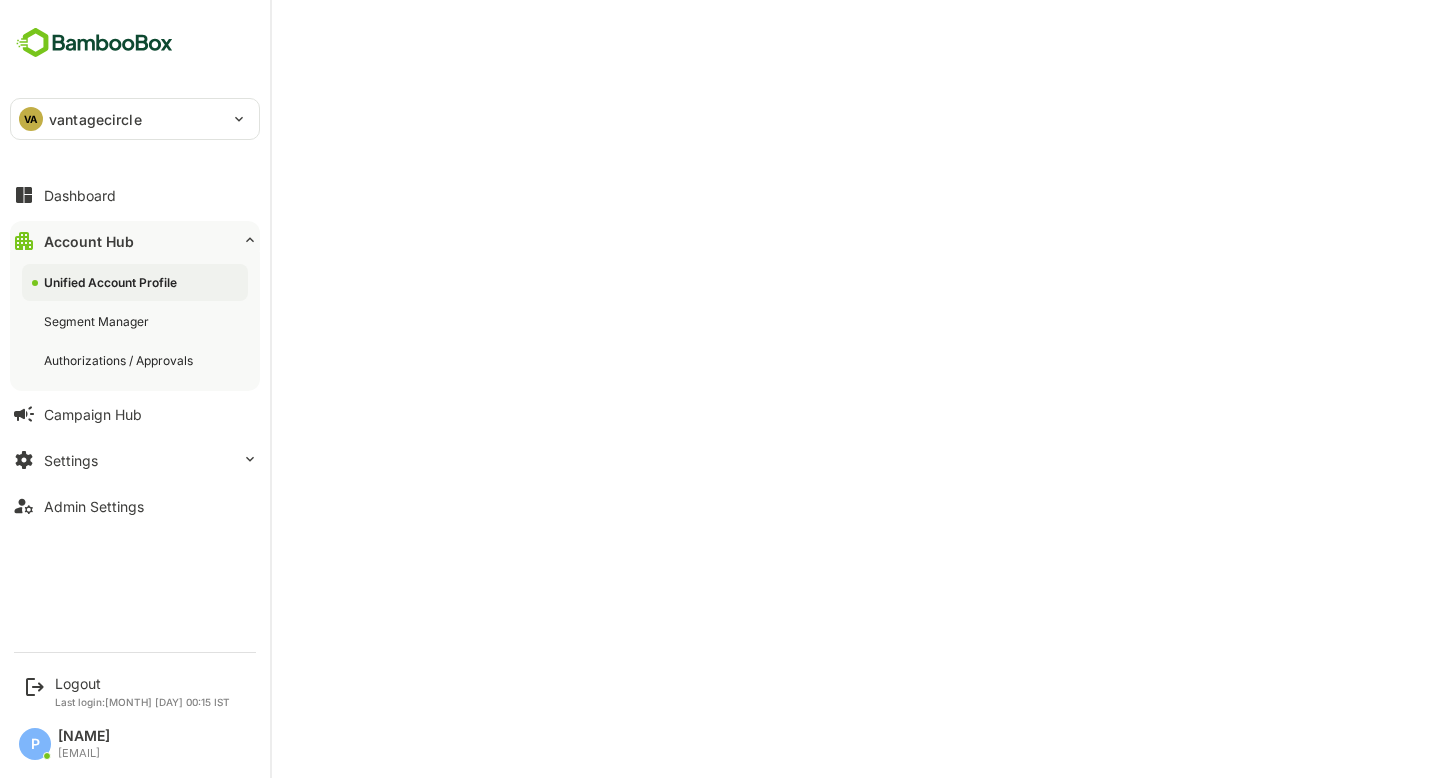 scroll, scrollTop: 0, scrollLeft: 0, axis: both 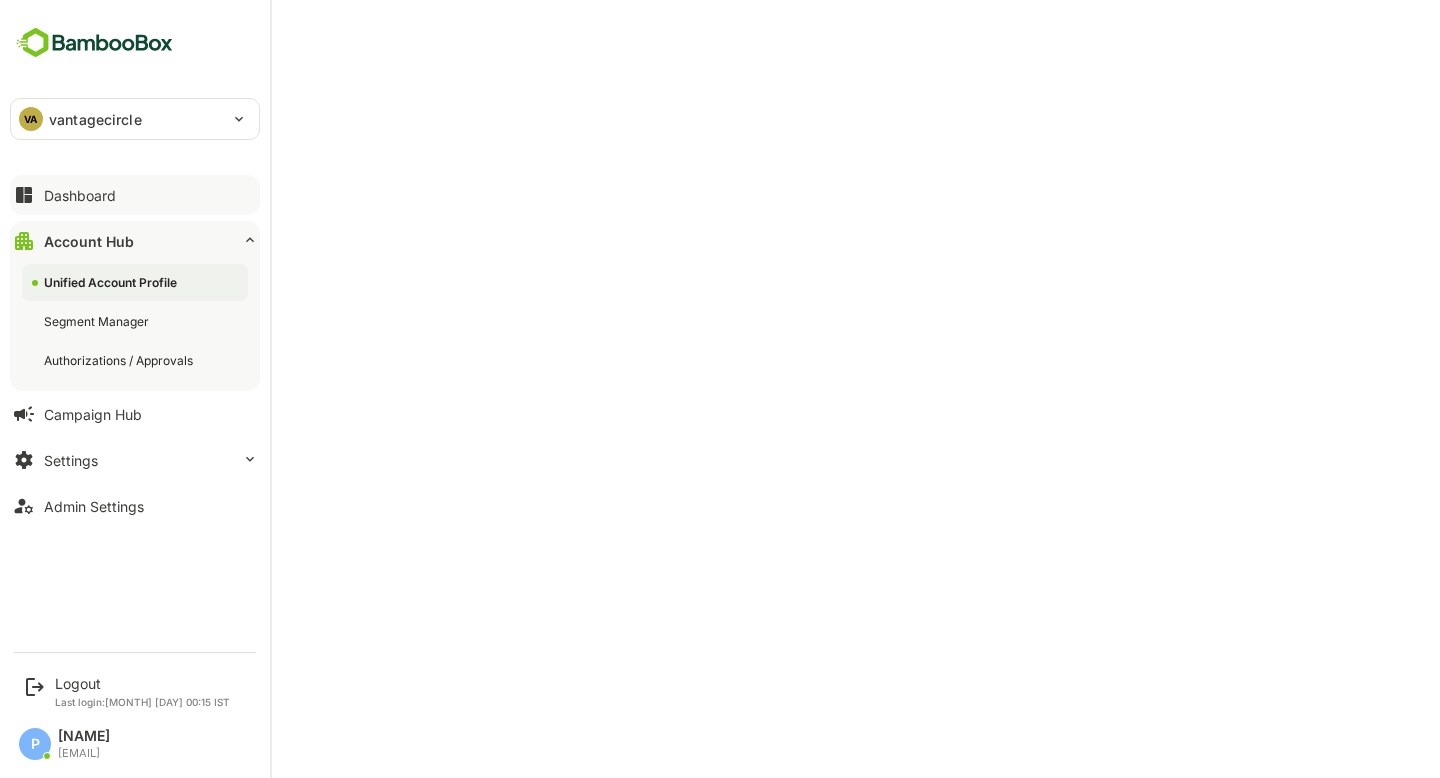 click on "Dashboard" at bounding box center (80, 195) 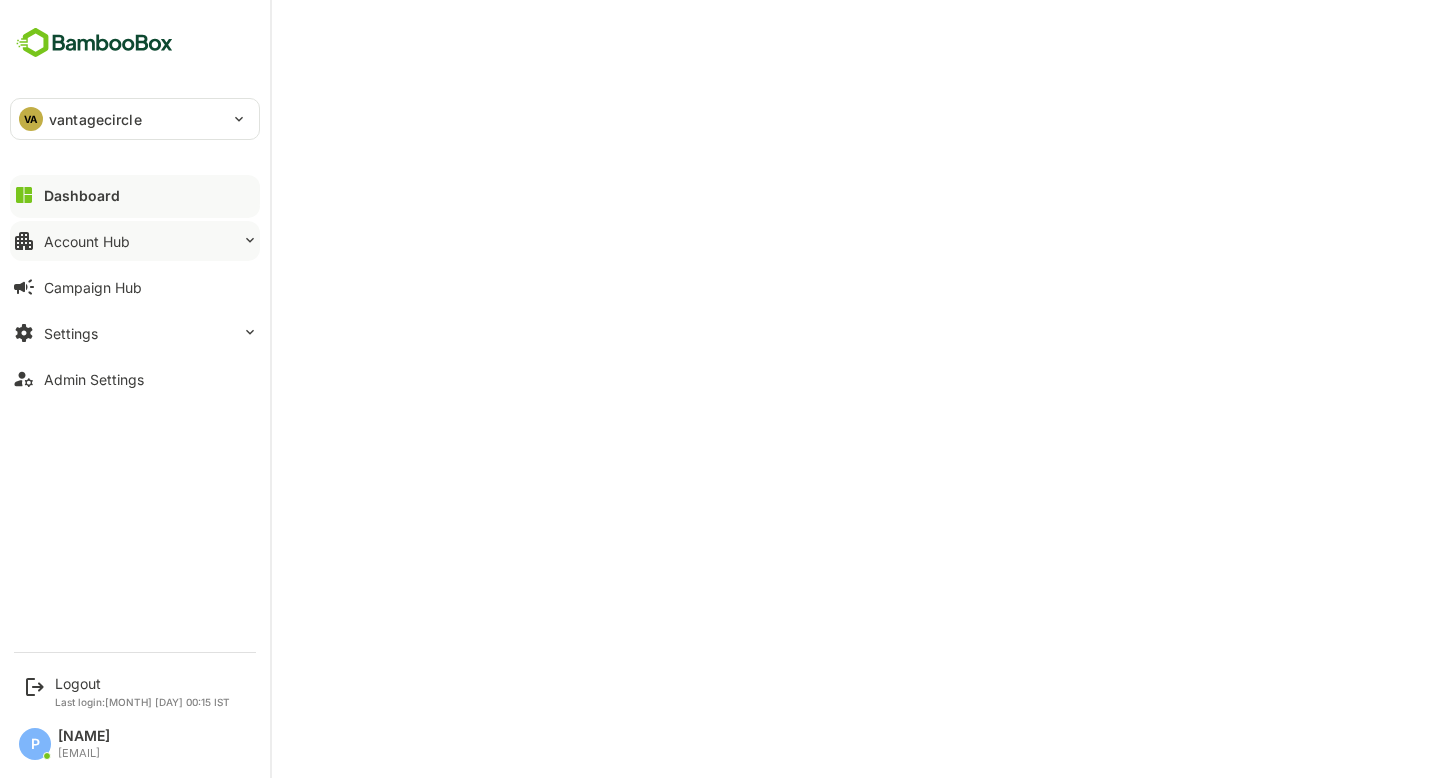 click on "Account Hub" at bounding box center (135, 195) 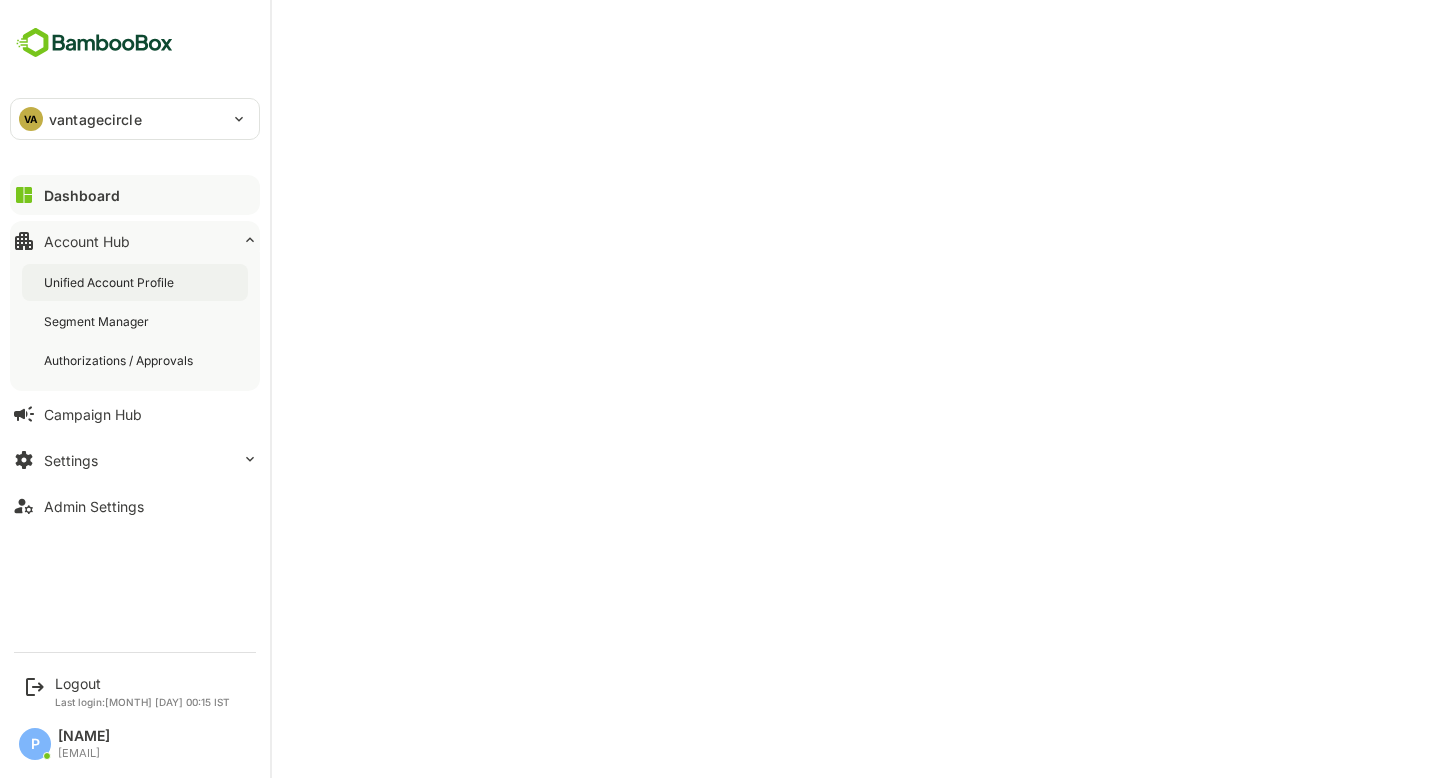 click on "Unified Account Profile" at bounding box center (111, 282) 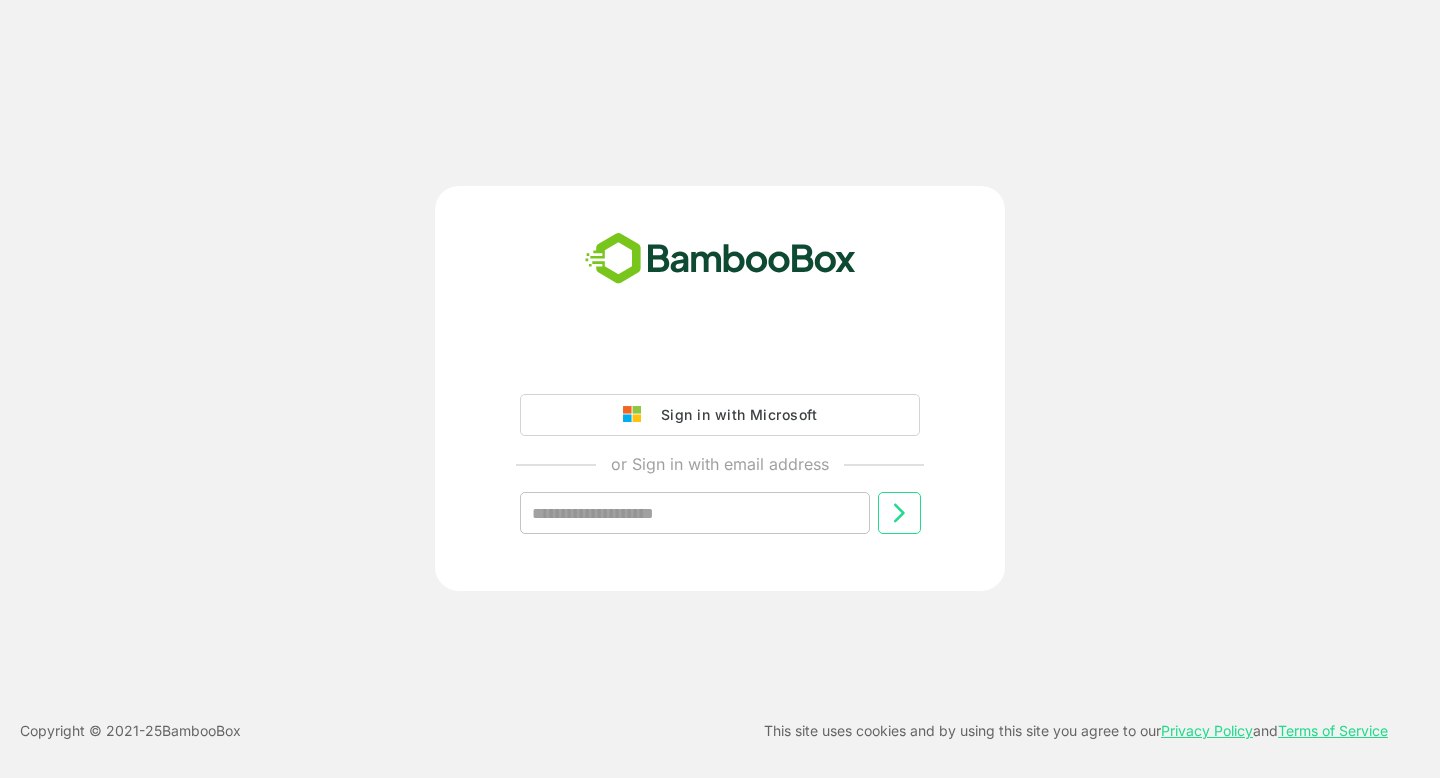 scroll, scrollTop: 0, scrollLeft: 0, axis: both 